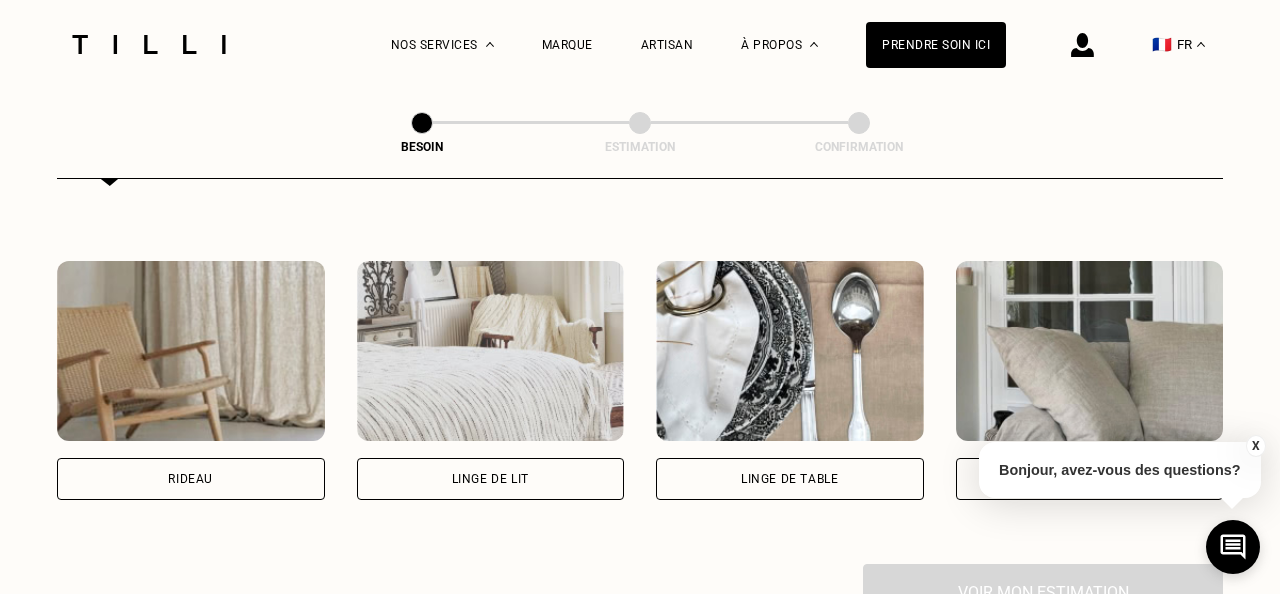 scroll, scrollTop: 889, scrollLeft: 0, axis: vertical 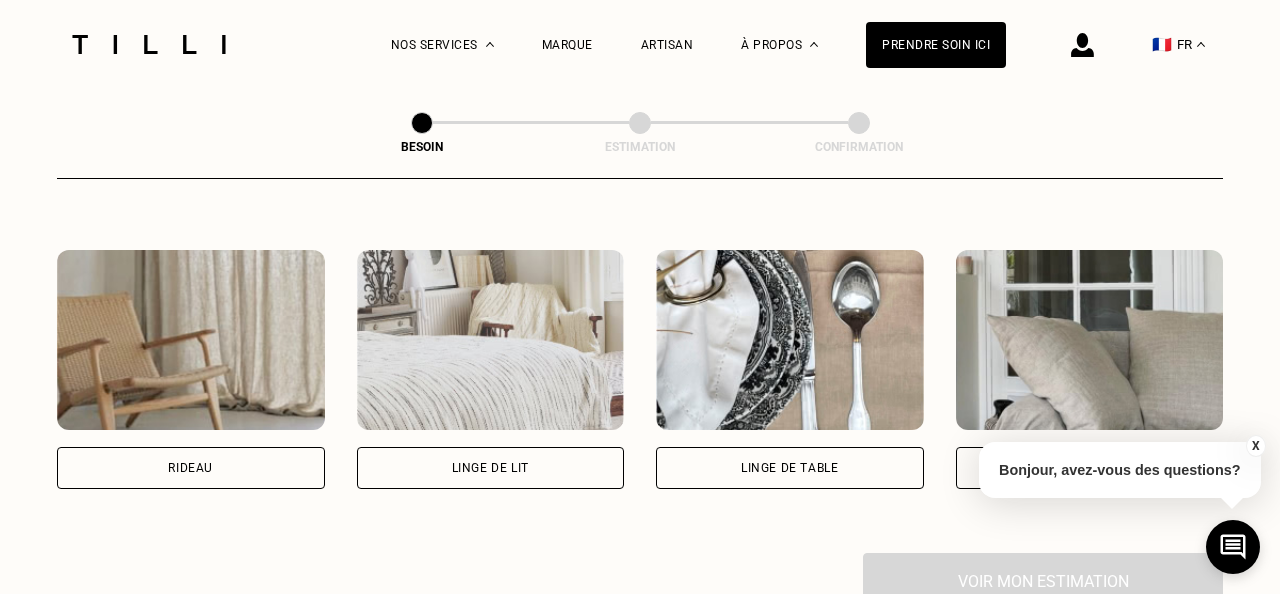 click at bounding box center (191, 340) 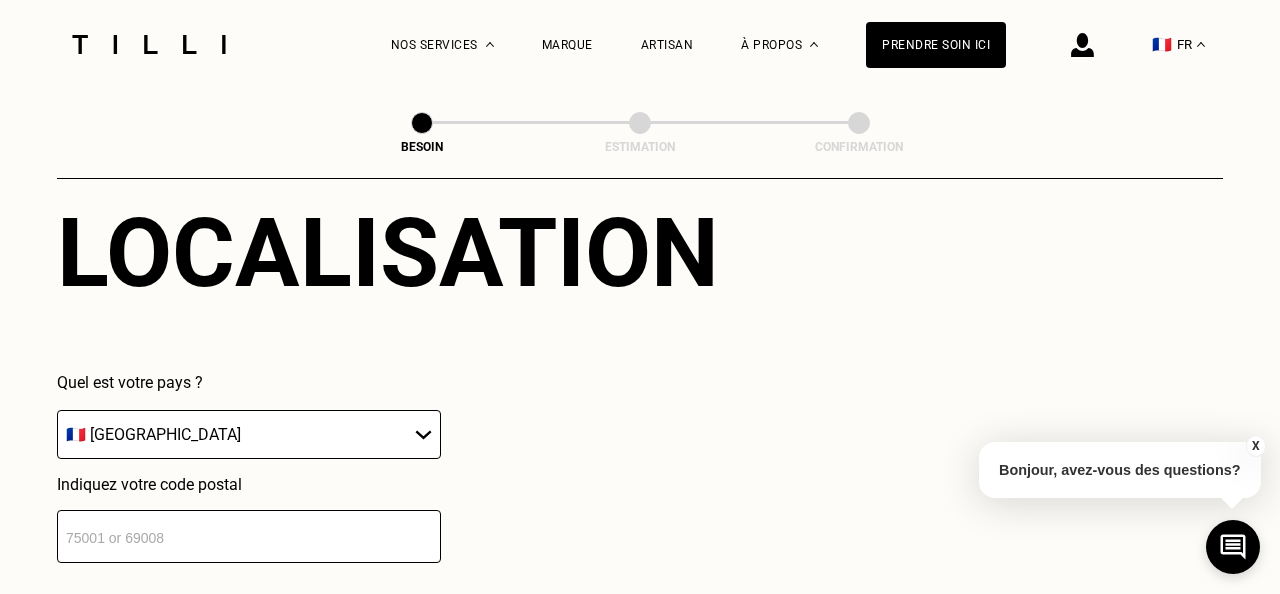 scroll, scrollTop: 1331, scrollLeft: 0, axis: vertical 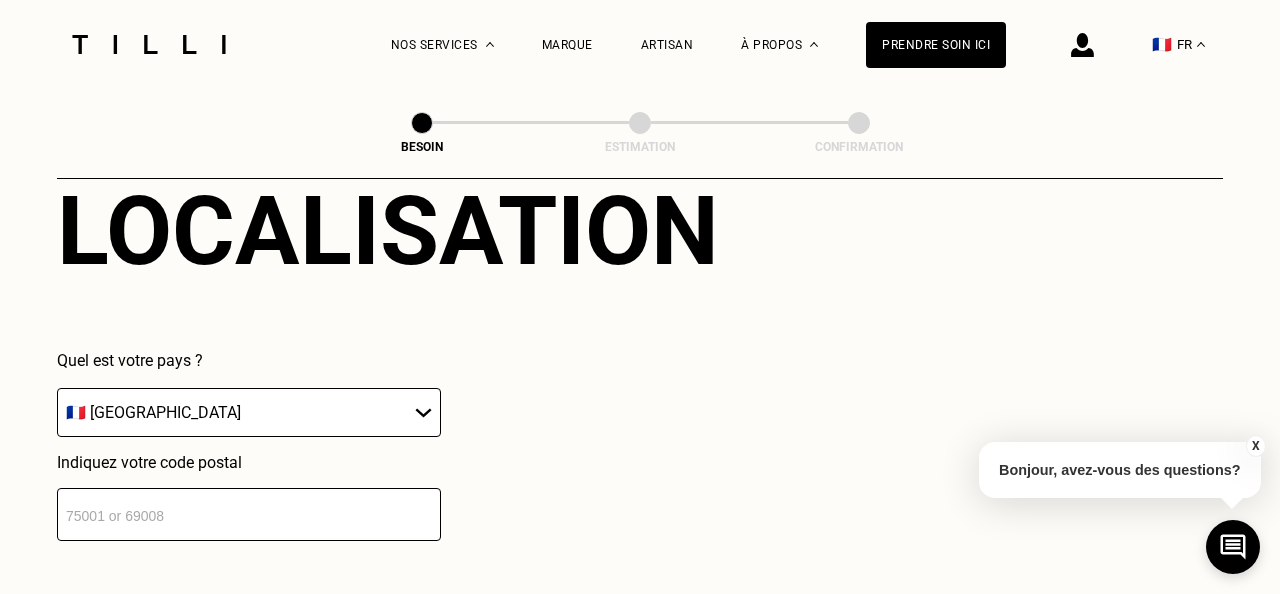 click at bounding box center (249, 514) 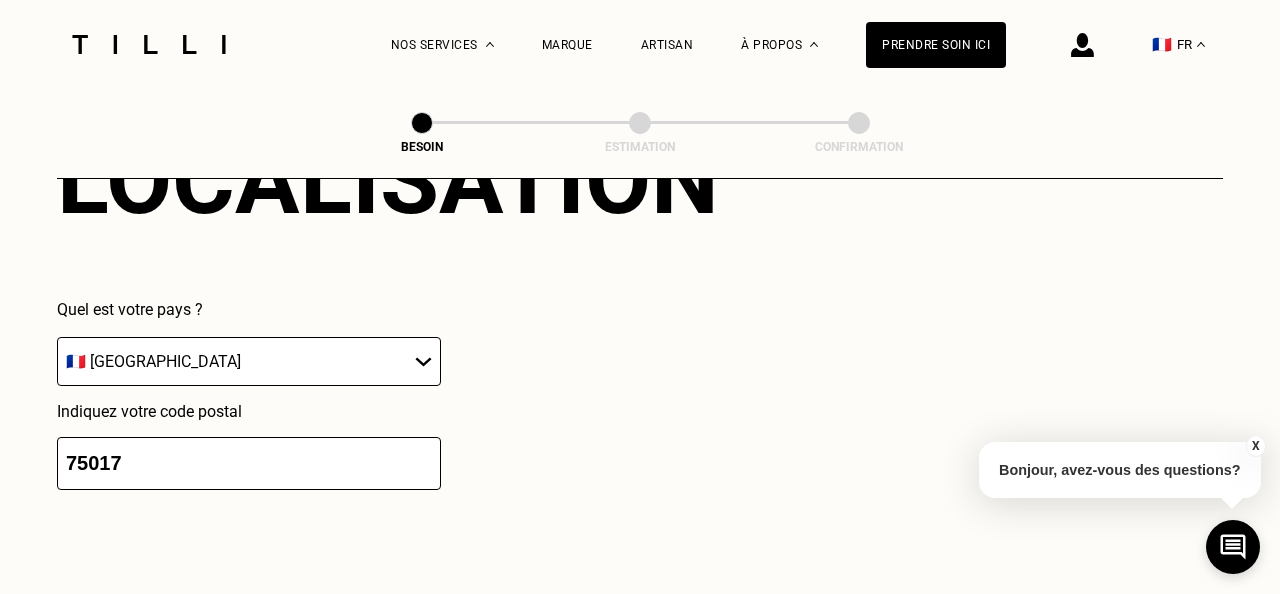 scroll, scrollTop: 1688, scrollLeft: 0, axis: vertical 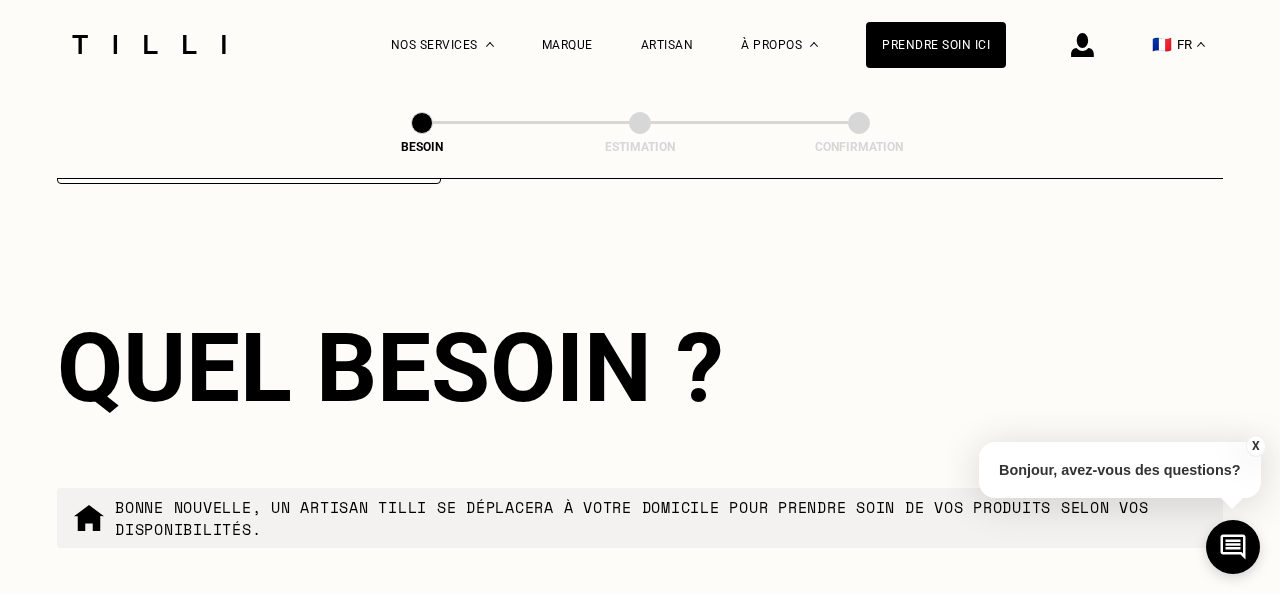 type on "75017" 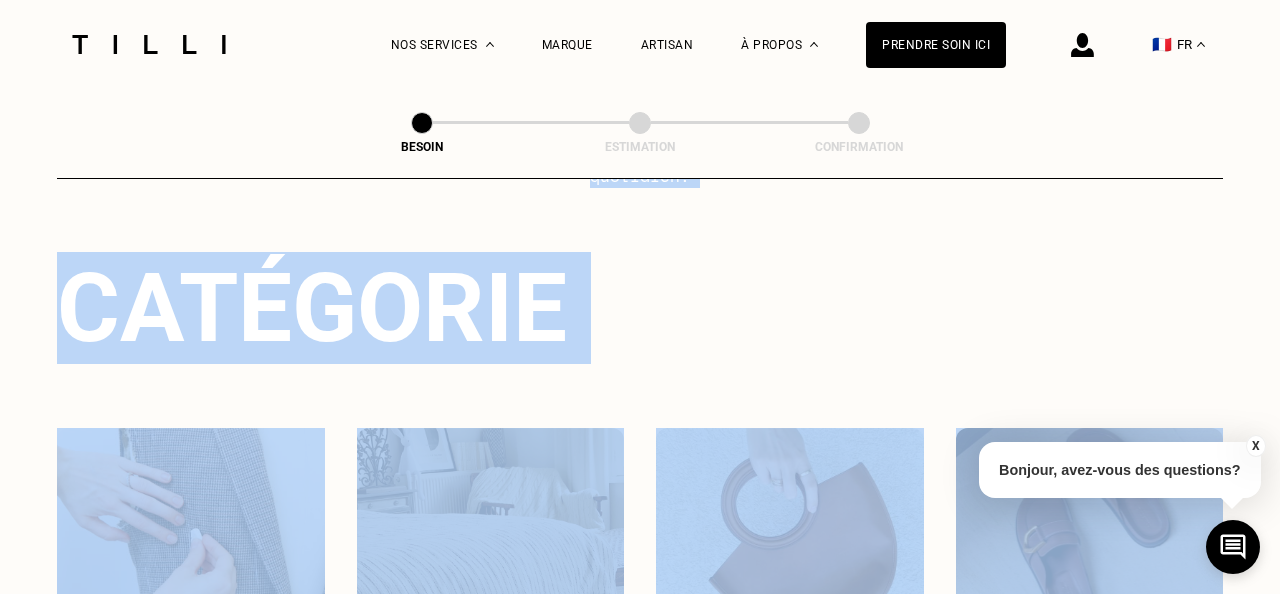 click at bounding box center (491, 518) 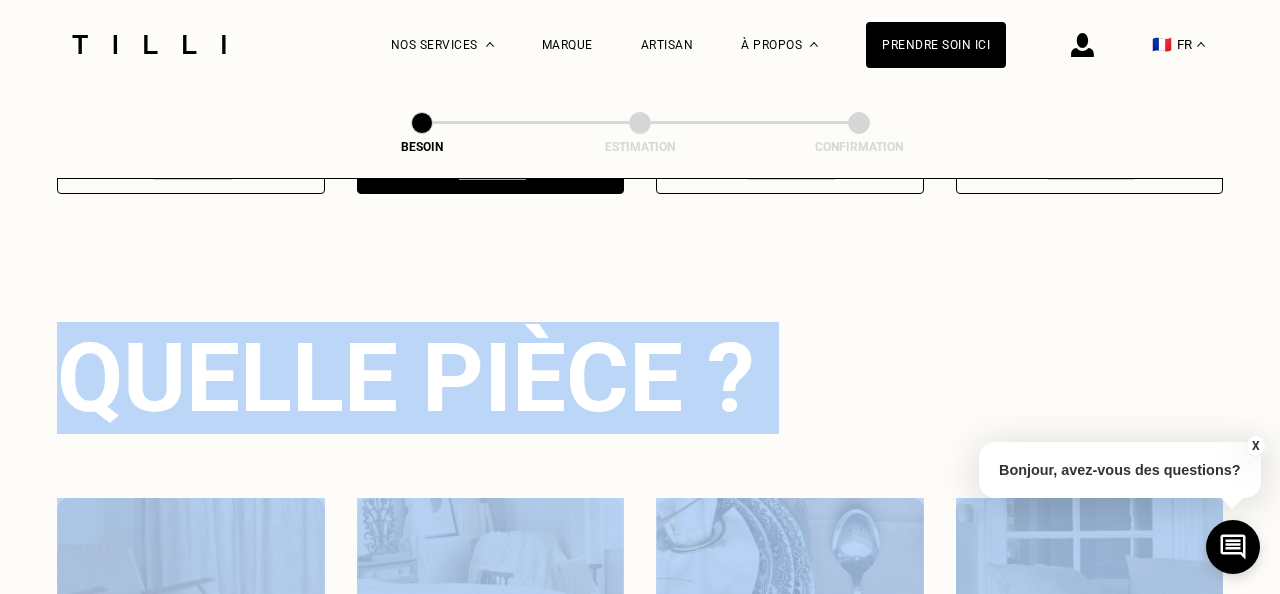 scroll, scrollTop: 651, scrollLeft: 0, axis: vertical 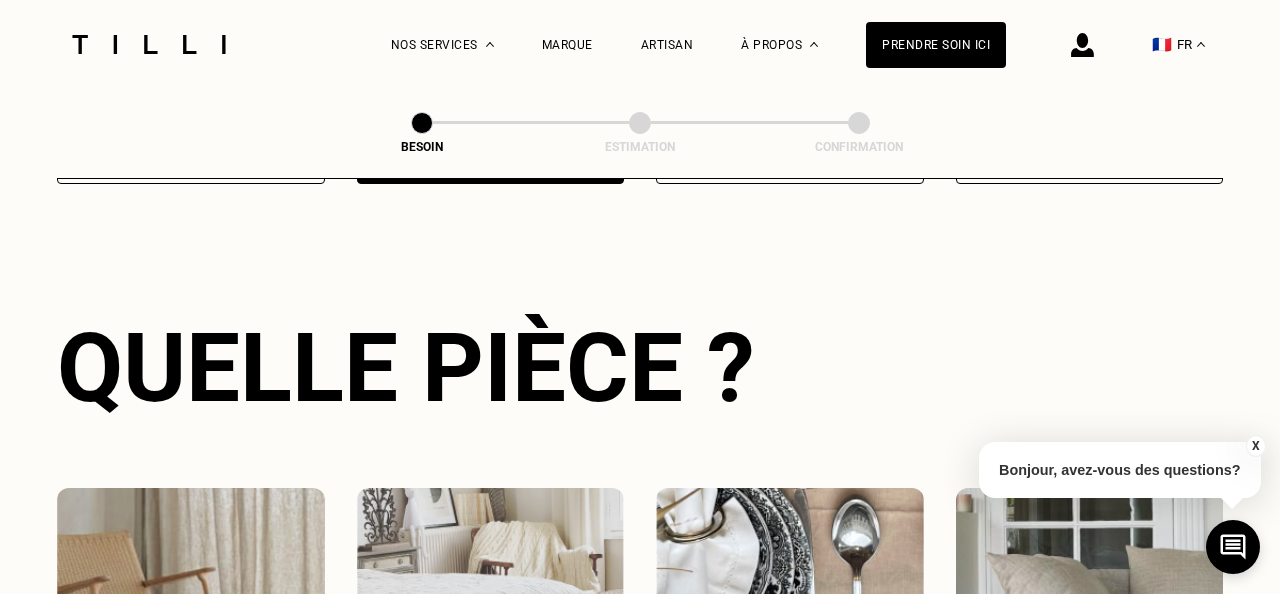 click on "Catégorie Vêtements Intérieur Accessoires Chaussures Quelle pièce ? Rideau Linge de lit Linge de table Canapé & chaises" at bounding box center [640, 280] 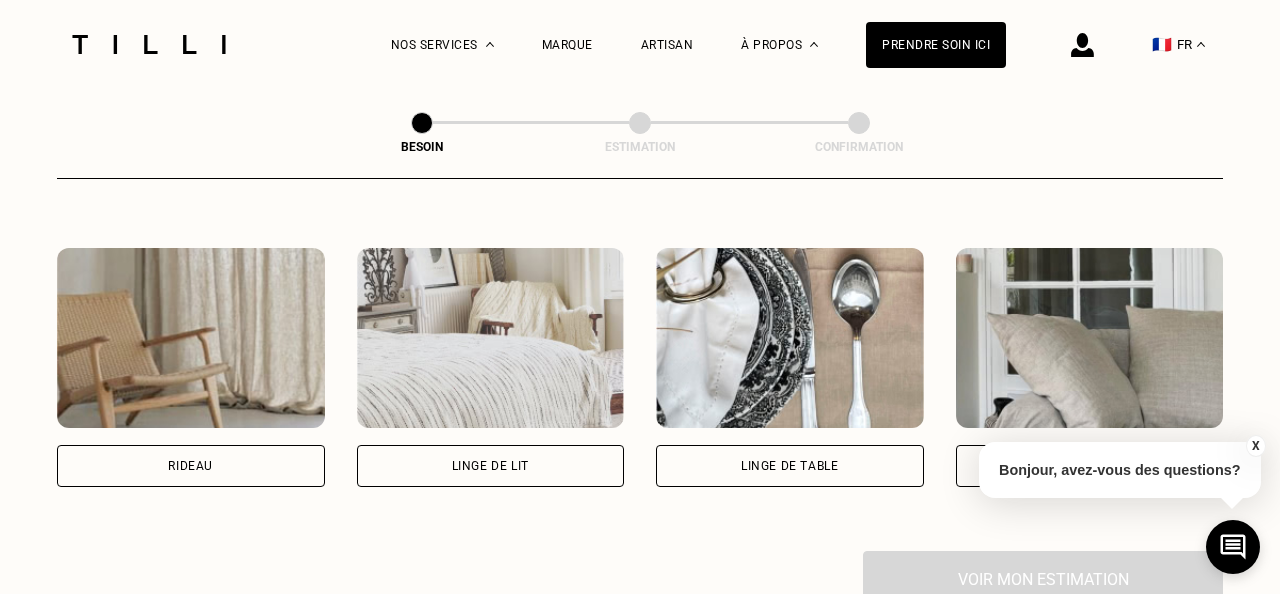 scroll, scrollTop: 895, scrollLeft: 0, axis: vertical 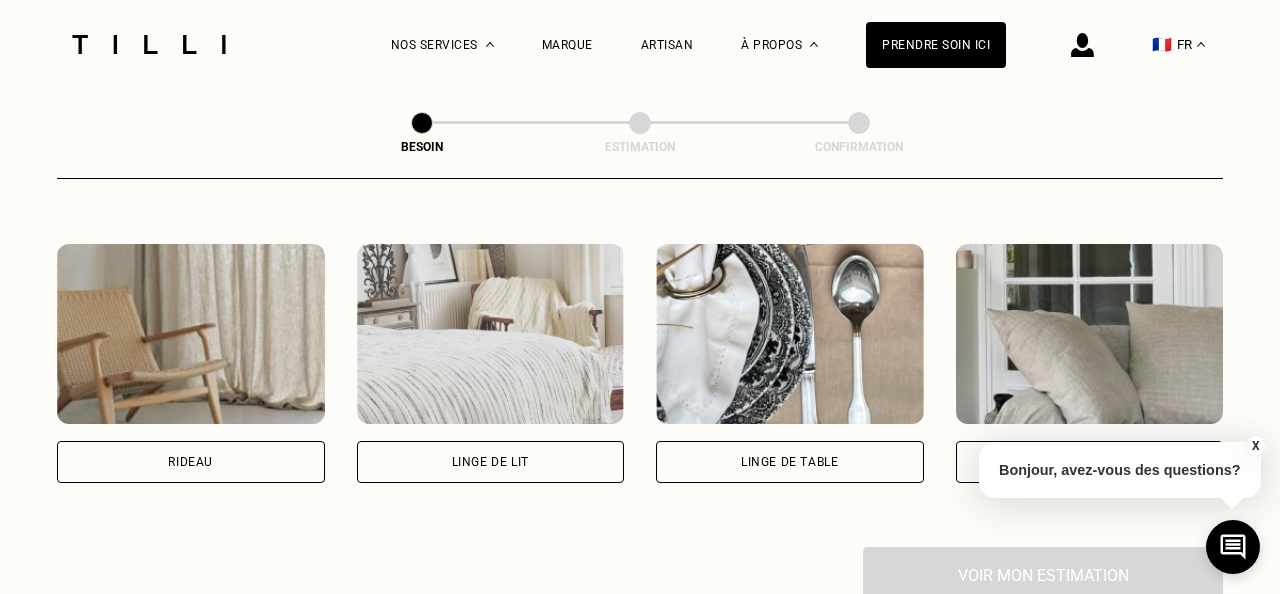 click at bounding box center (191, 334) 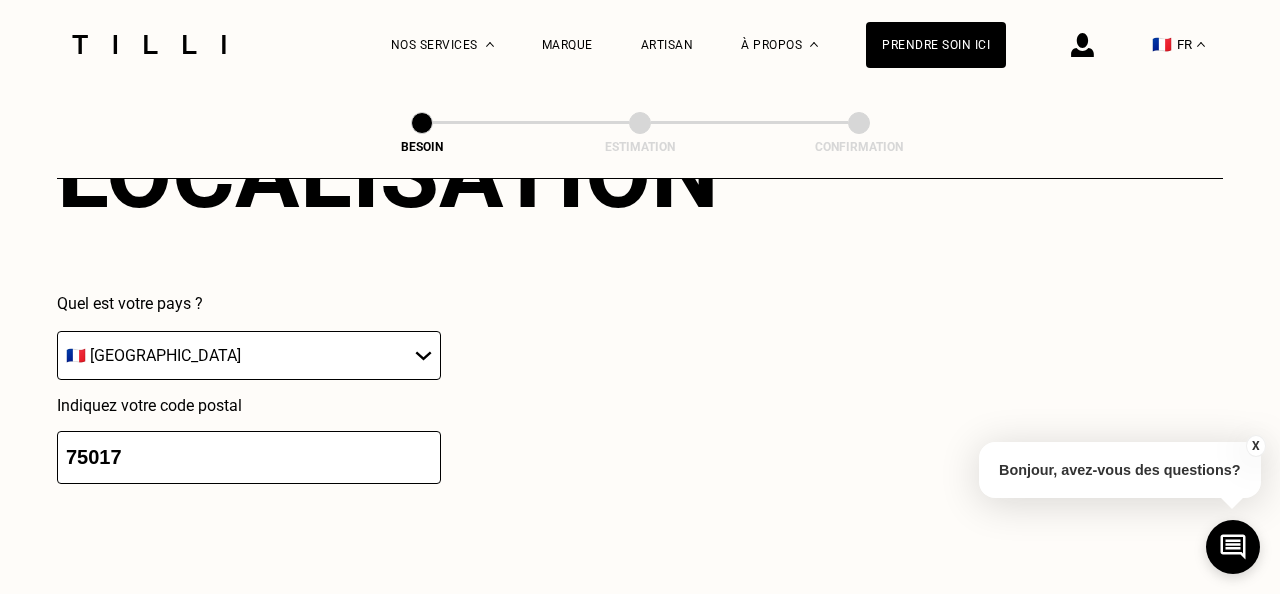 scroll, scrollTop: 1528, scrollLeft: 0, axis: vertical 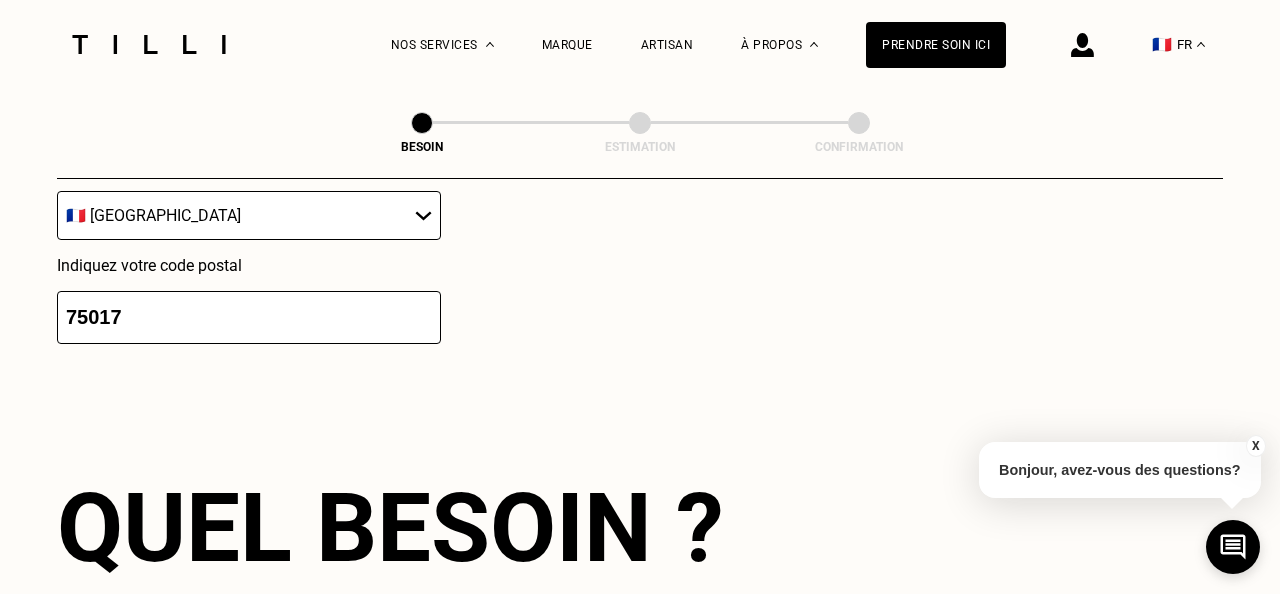 click on "75017" at bounding box center (249, 317) 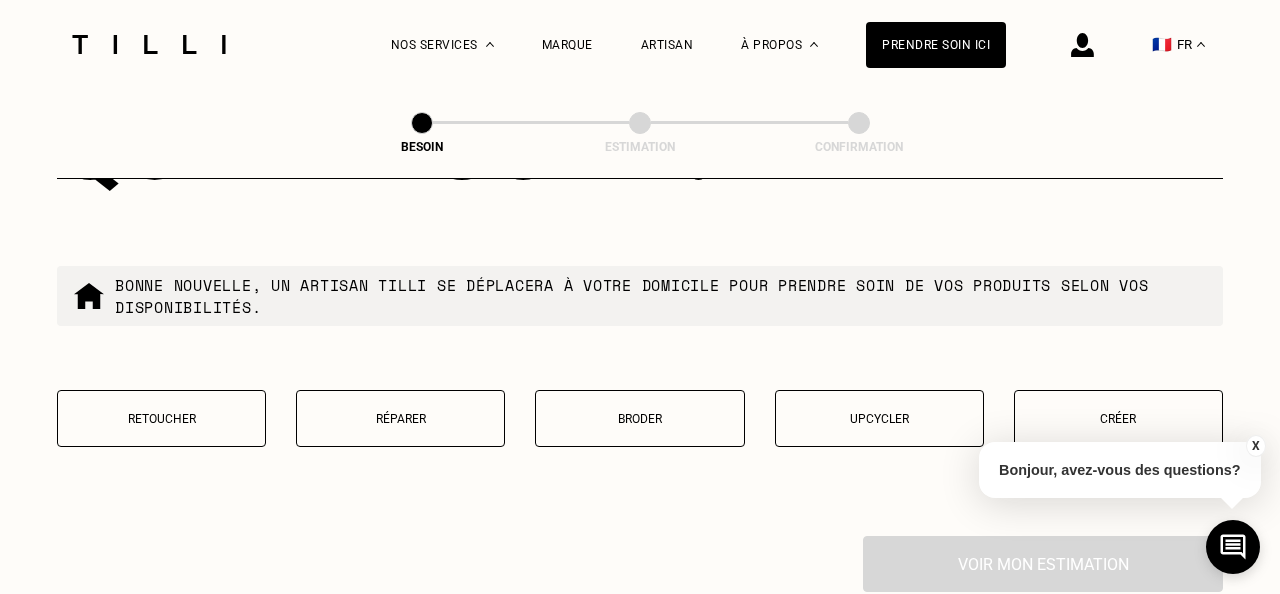 scroll, scrollTop: 1934, scrollLeft: 0, axis: vertical 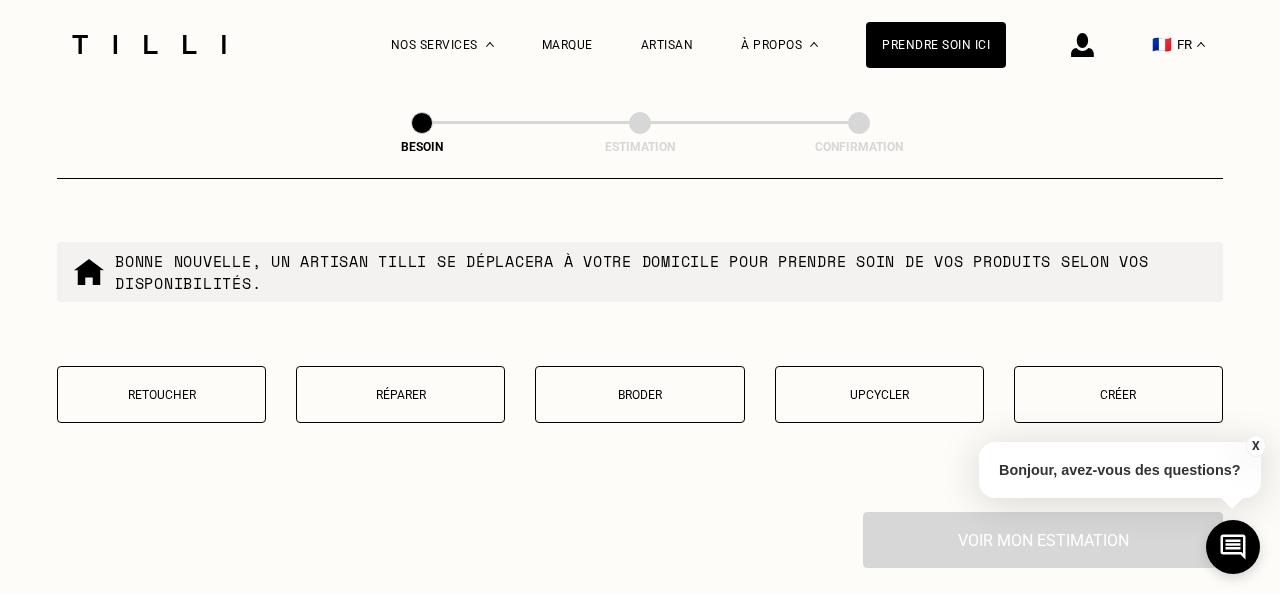 click on "Retoucher" at bounding box center [161, 395] 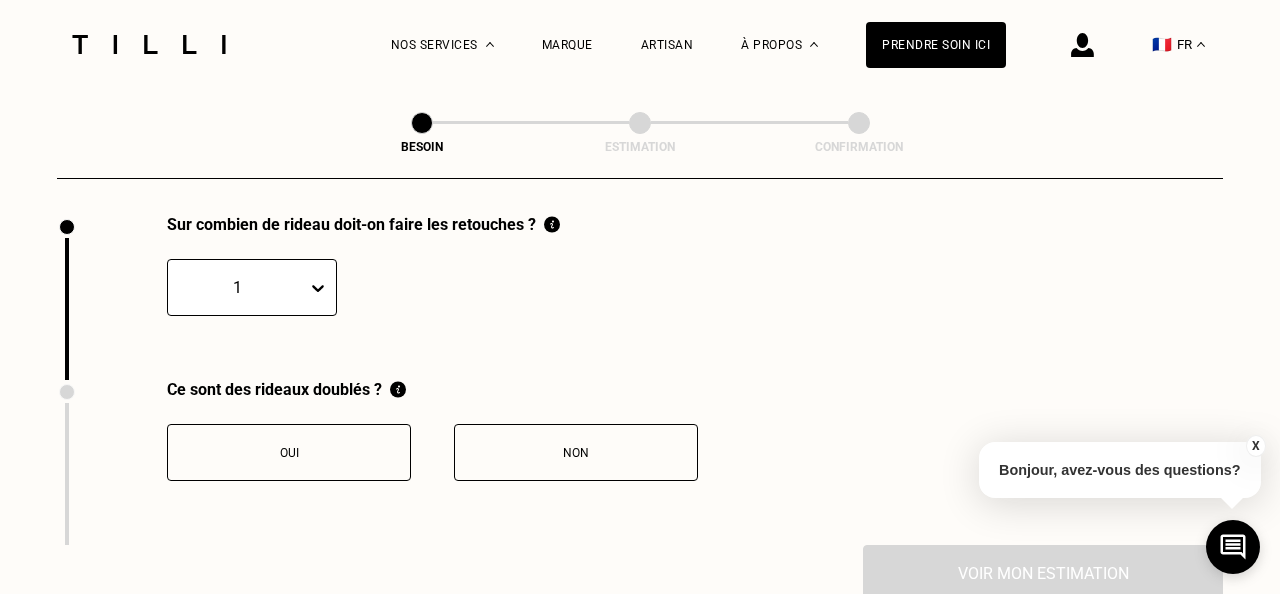 scroll, scrollTop: 2246, scrollLeft: 0, axis: vertical 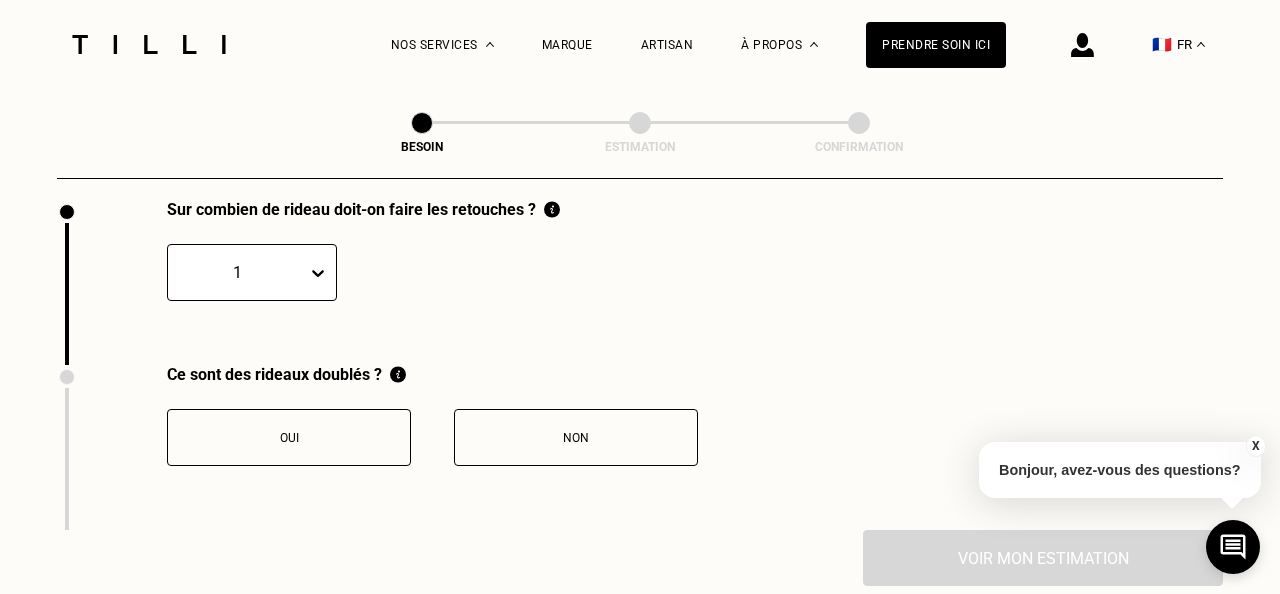 click on "1" at bounding box center [237, 272] 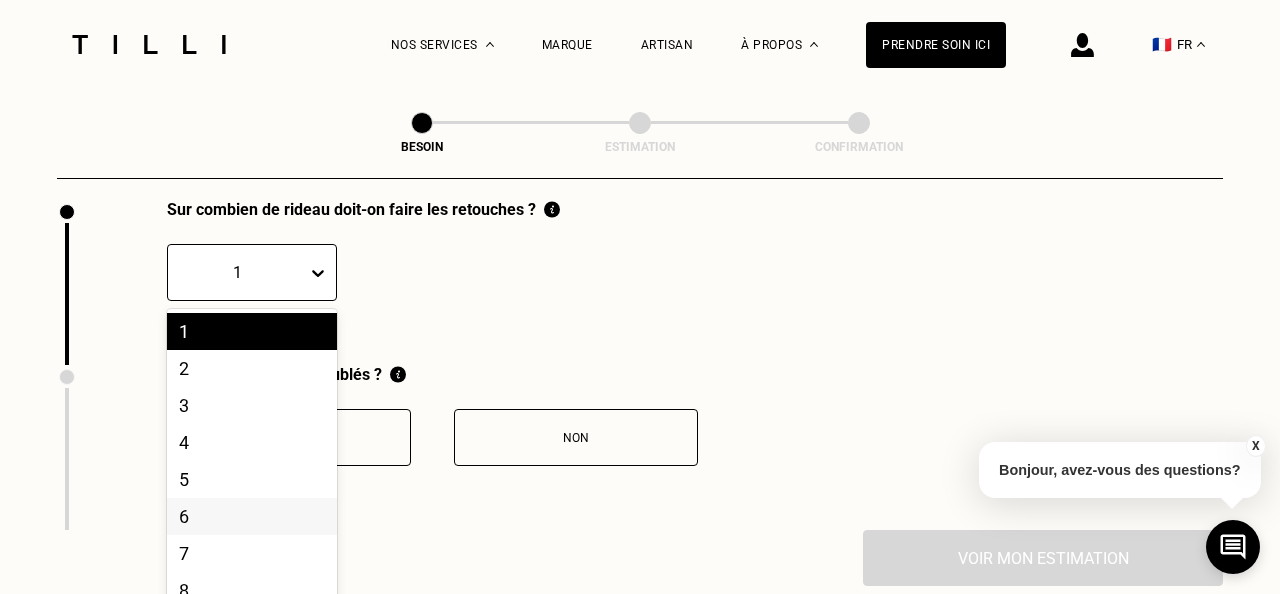 click on "6" at bounding box center (252, 516) 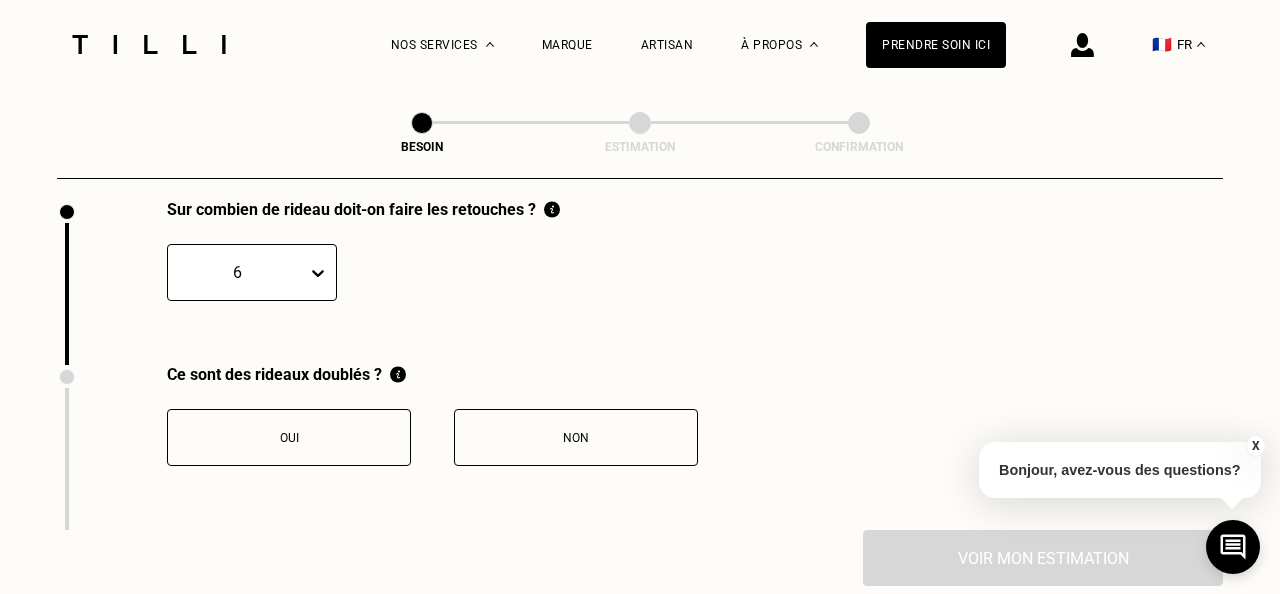click on "Oui" at bounding box center [289, 437] 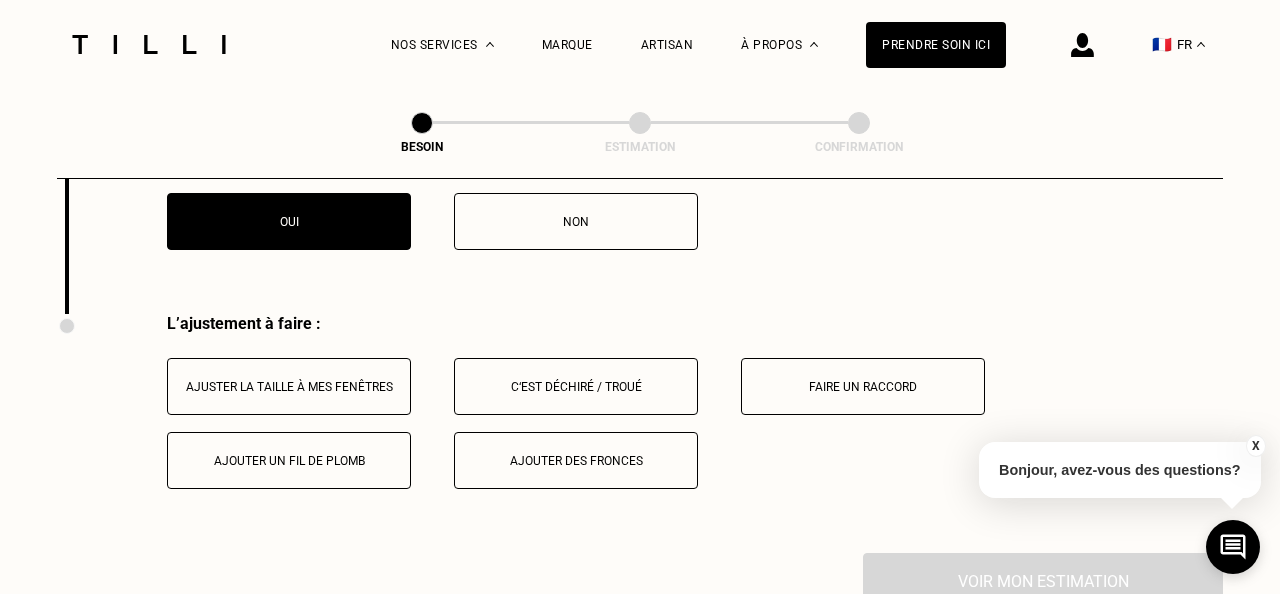 scroll, scrollTop: 2466, scrollLeft: 0, axis: vertical 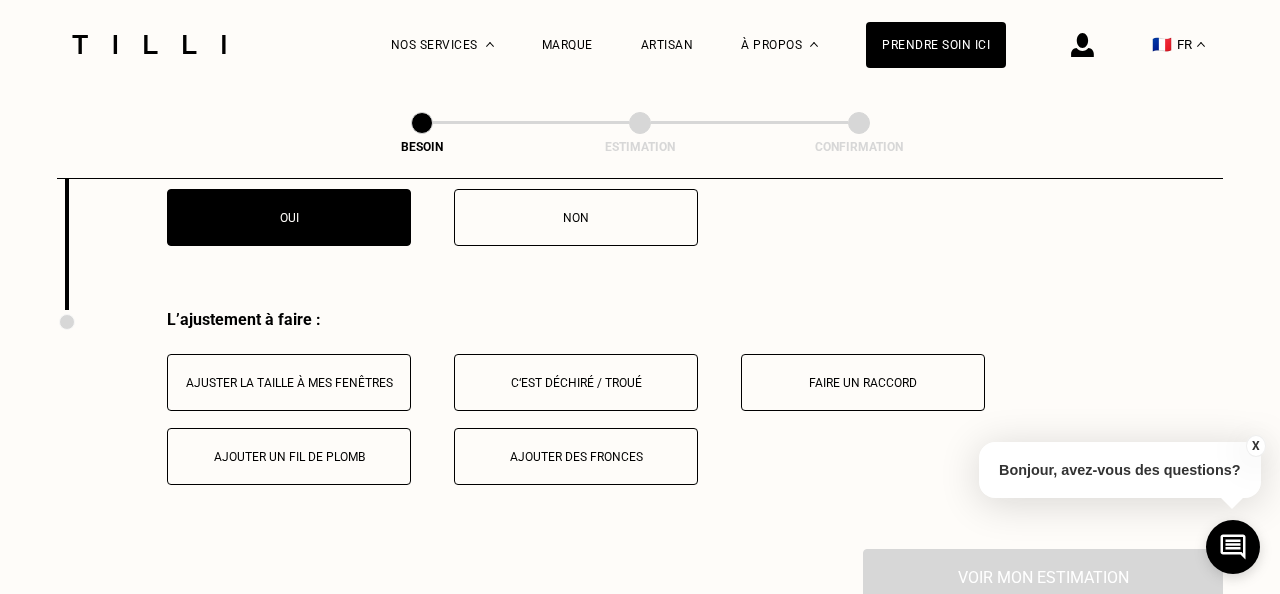 click on "Ajuster la taille à mes fenêtres" at bounding box center (289, 383) 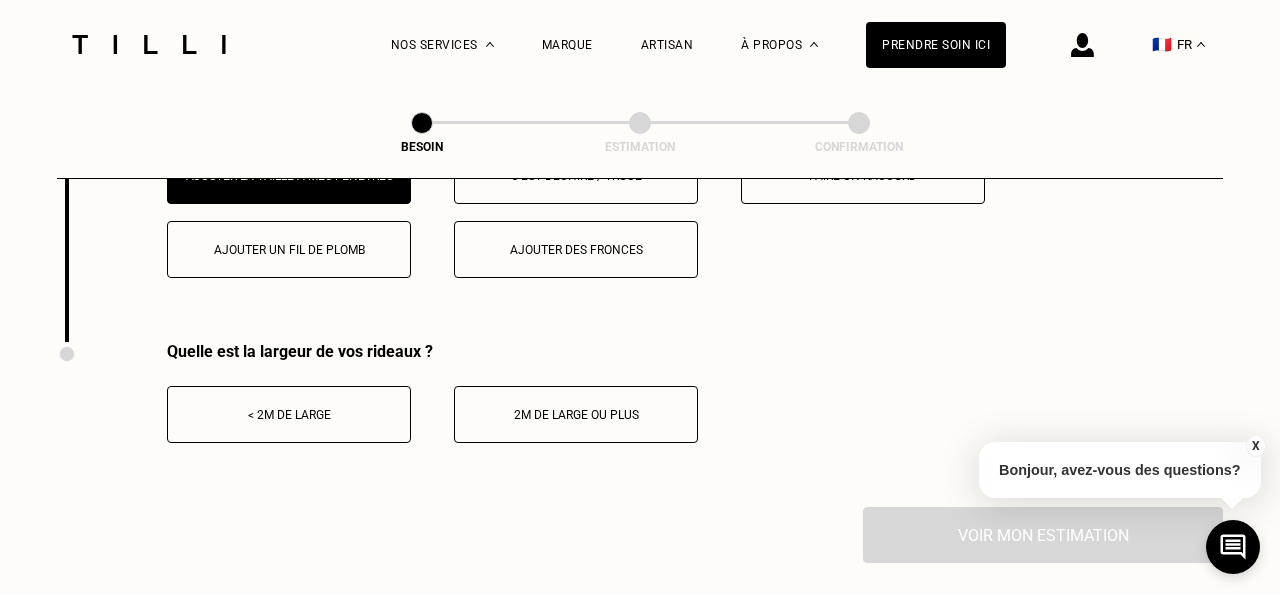 scroll, scrollTop: 2672, scrollLeft: 0, axis: vertical 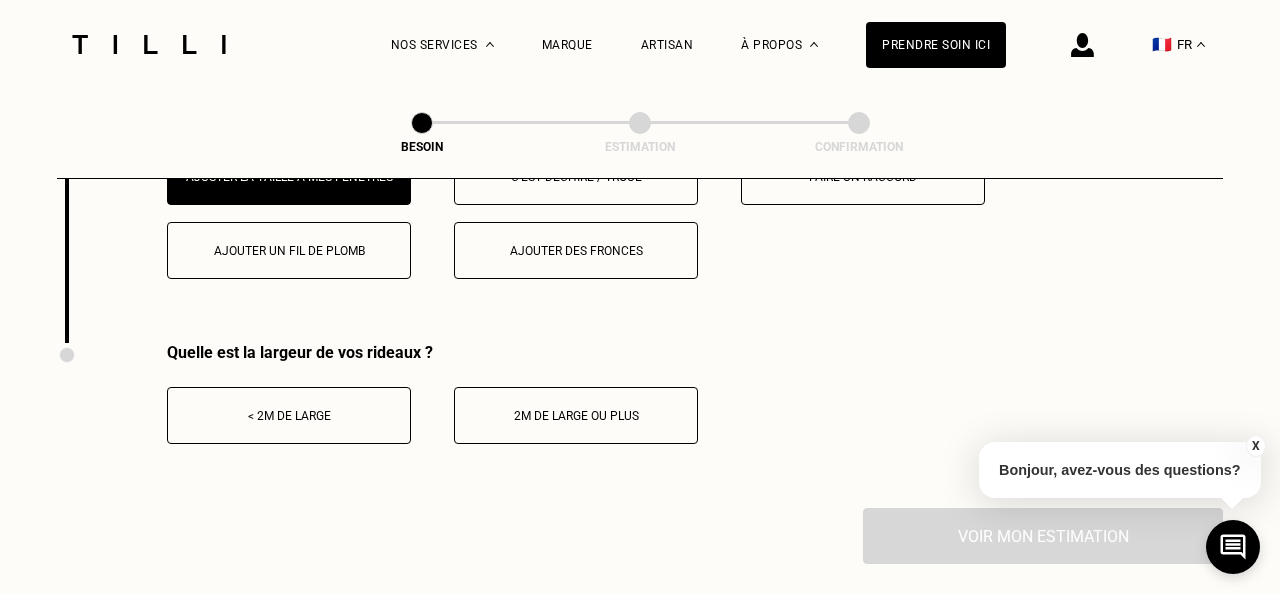 click on "2m de large ou plus" at bounding box center [576, 416] 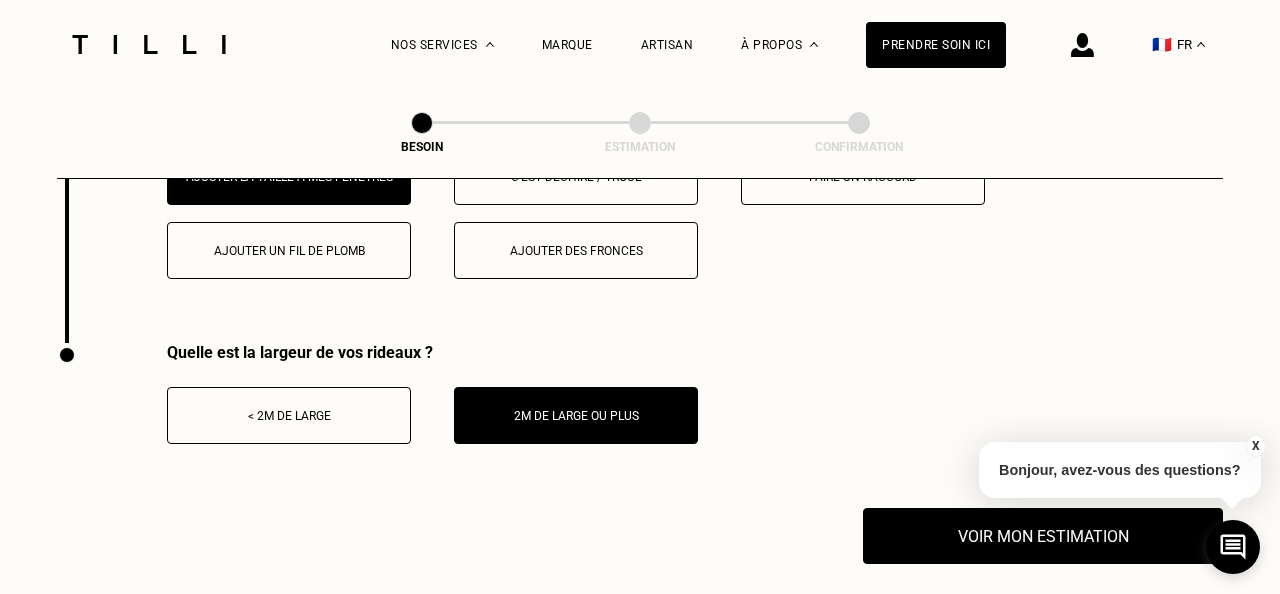 click on "< 2m de large" at bounding box center [289, 415] 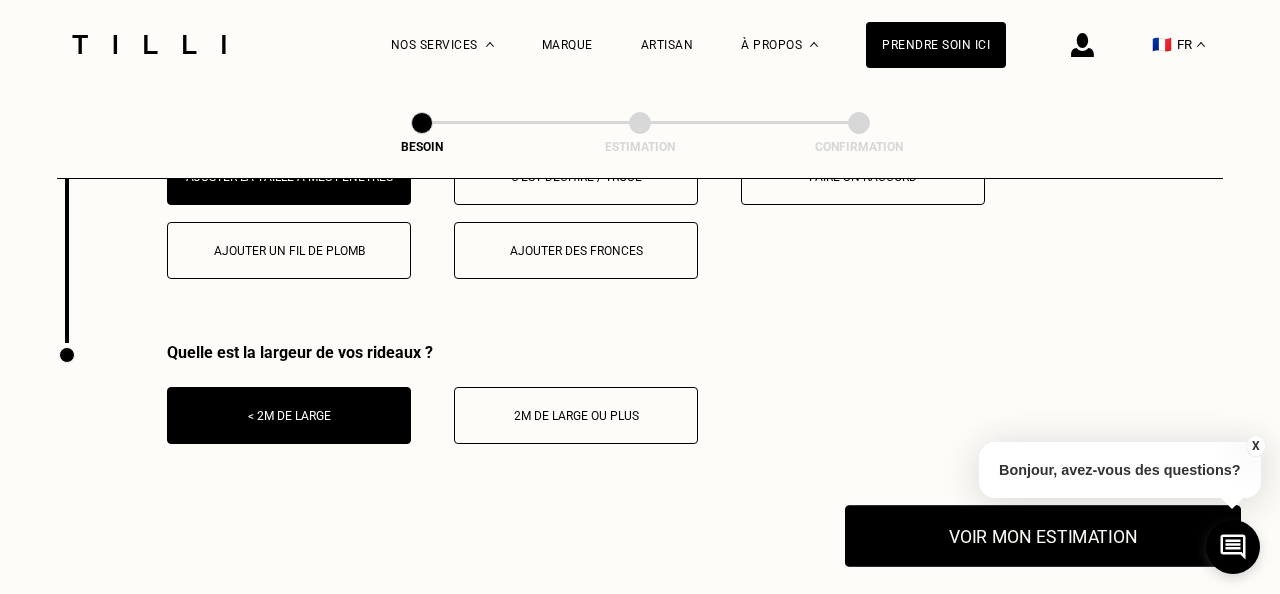 click on "Voir mon estimation" at bounding box center (1043, 536) 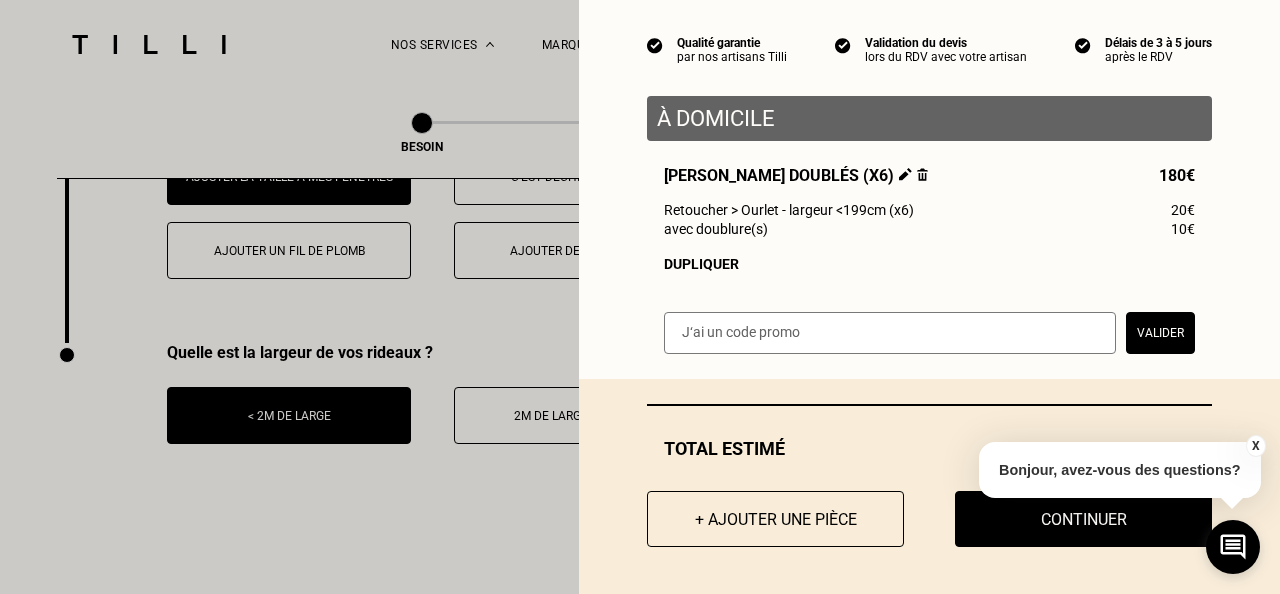 scroll, scrollTop: 177, scrollLeft: 0, axis: vertical 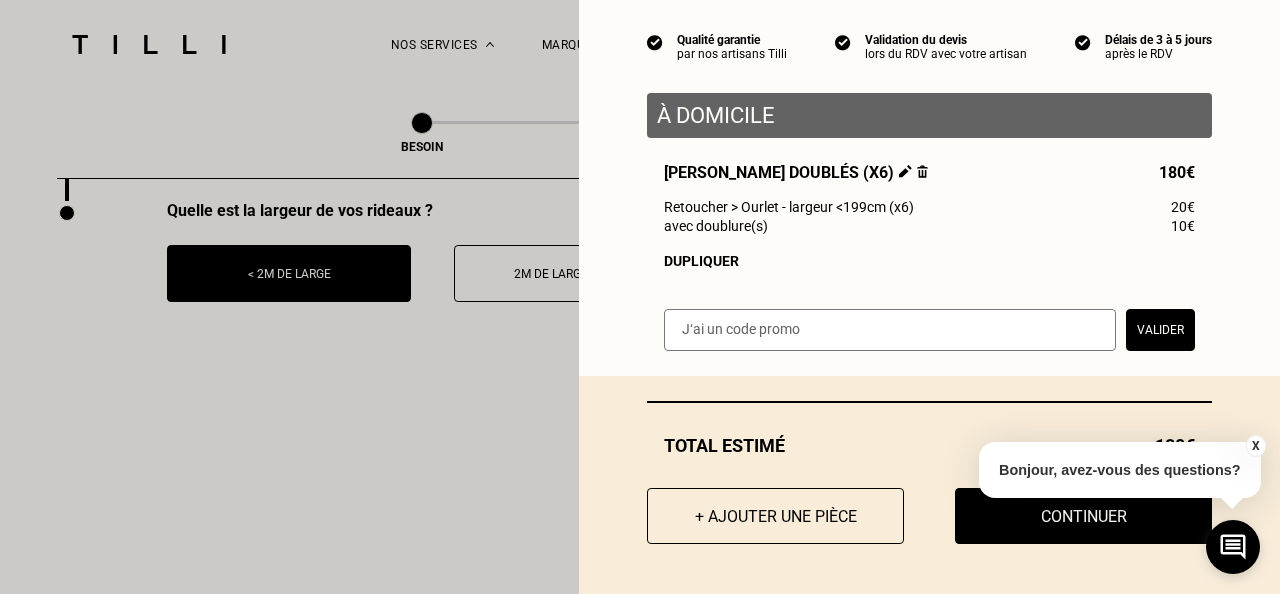 click on "X" at bounding box center (1255, 446) 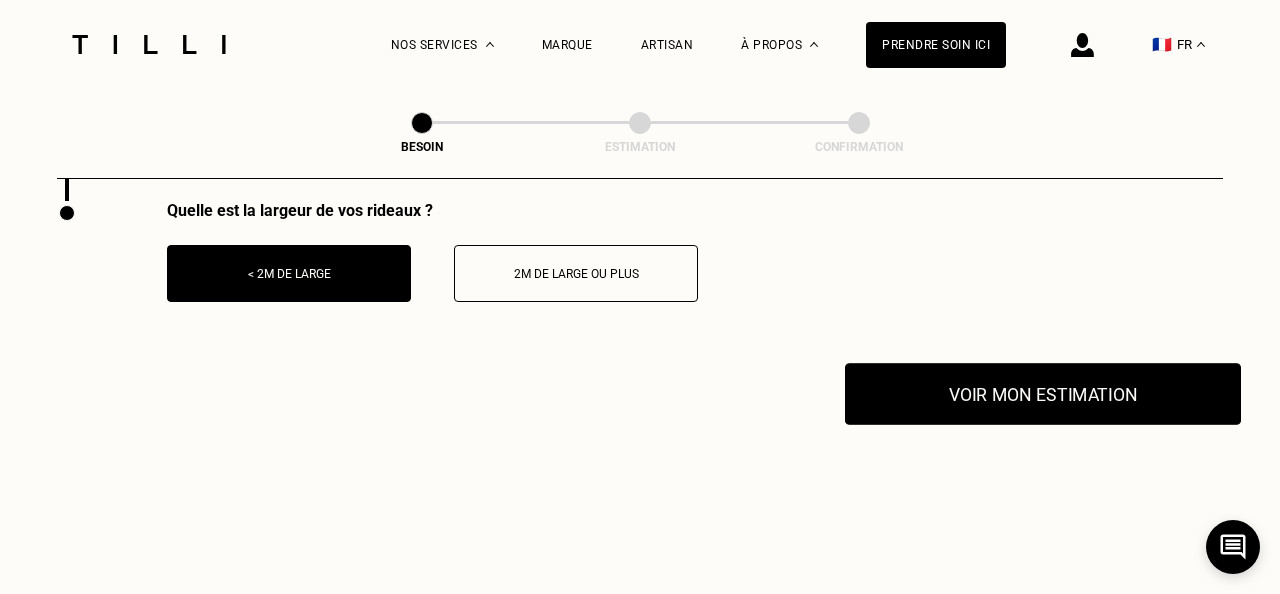 click on "Voir mon estimation" at bounding box center (1043, 394) 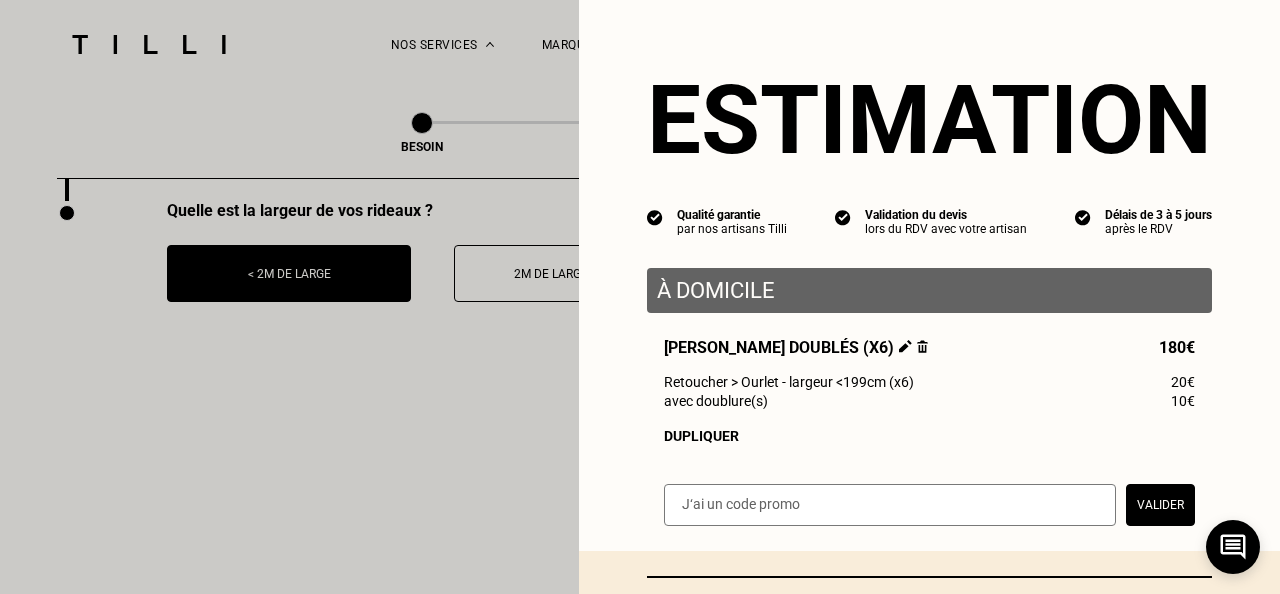 scroll, scrollTop: 177, scrollLeft: 0, axis: vertical 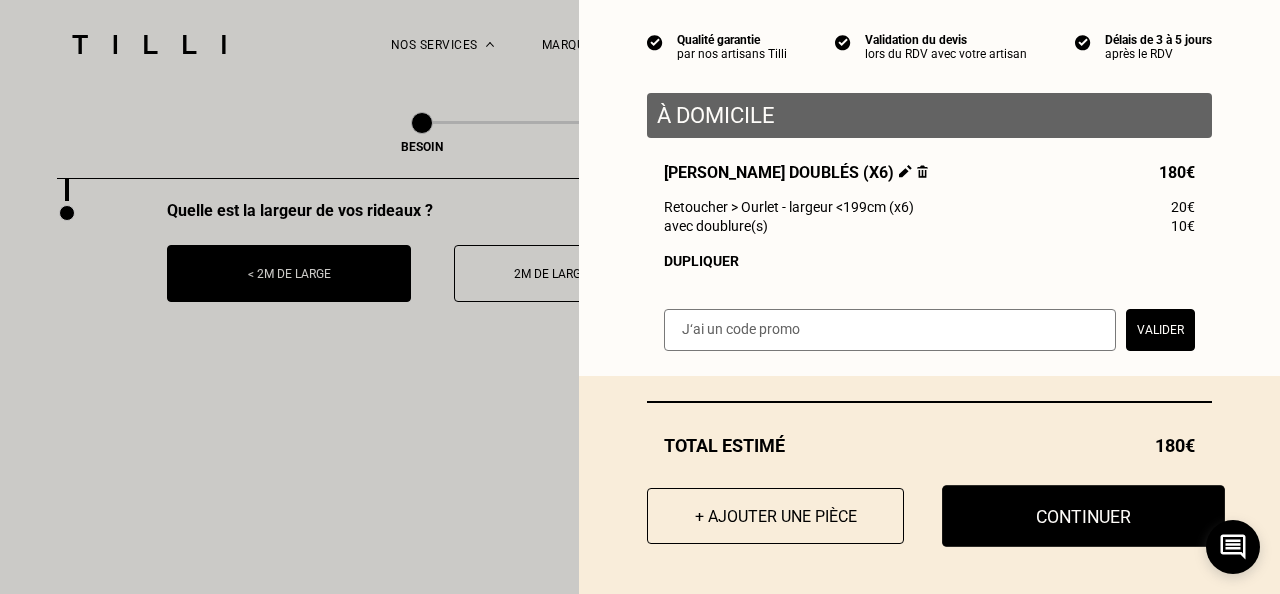 click on "Continuer" at bounding box center (1083, 516) 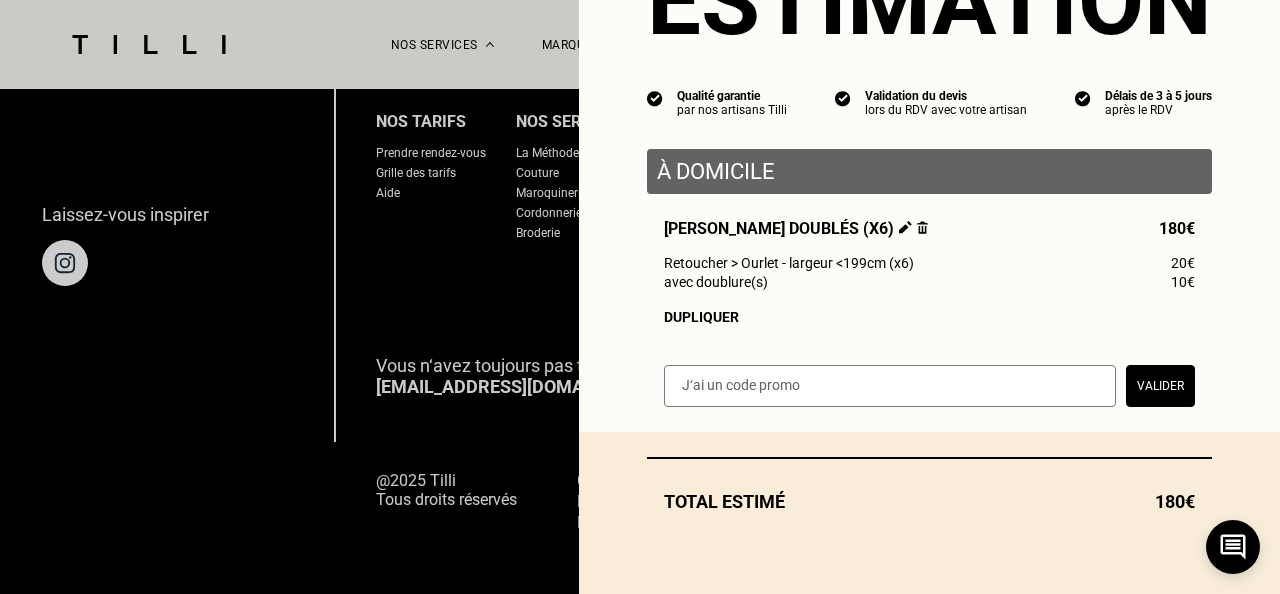 scroll, scrollTop: 121, scrollLeft: 0, axis: vertical 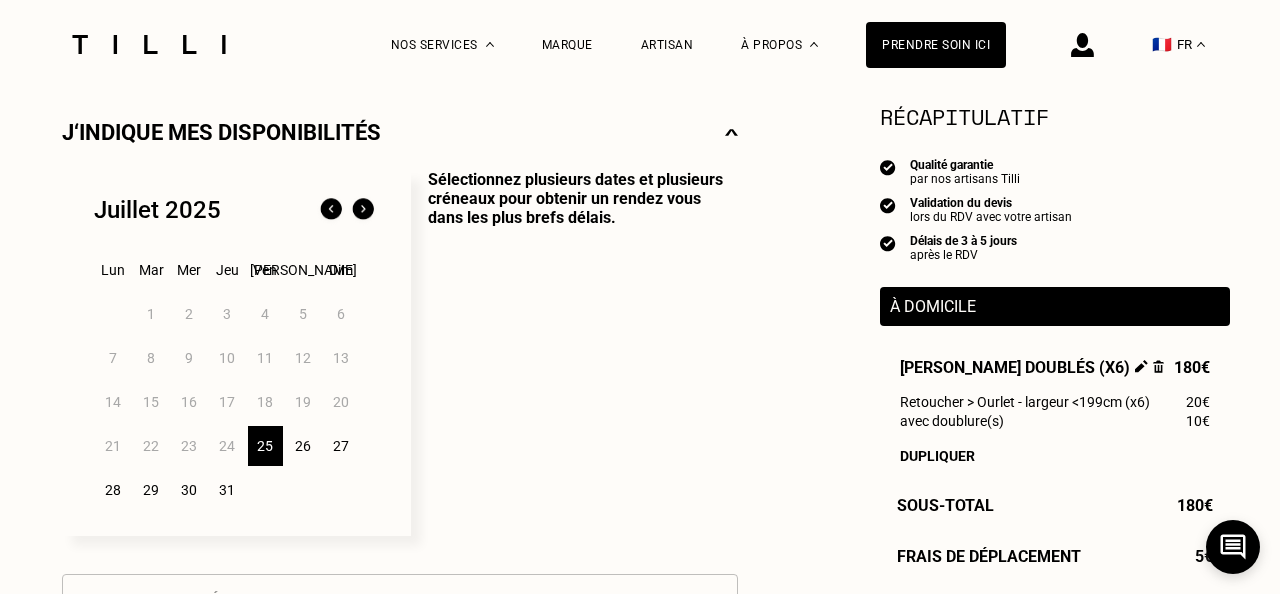 click on "26" at bounding box center (303, 446) 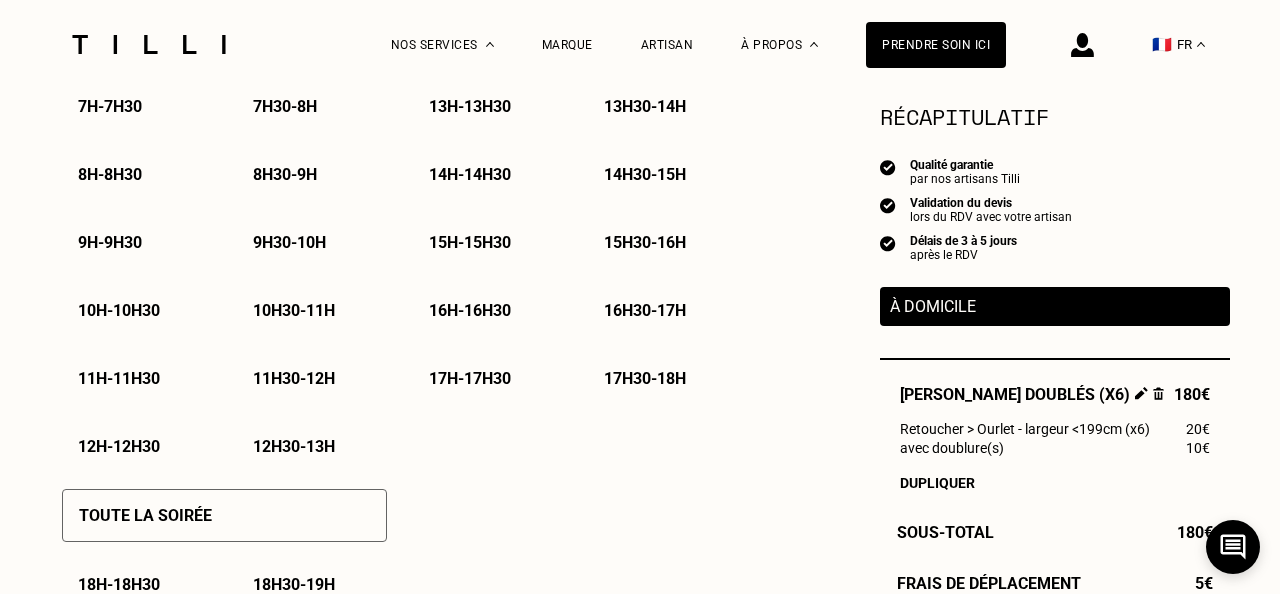 scroll, scrollTop: 1081, scrollLeft: 0, axis: vertical 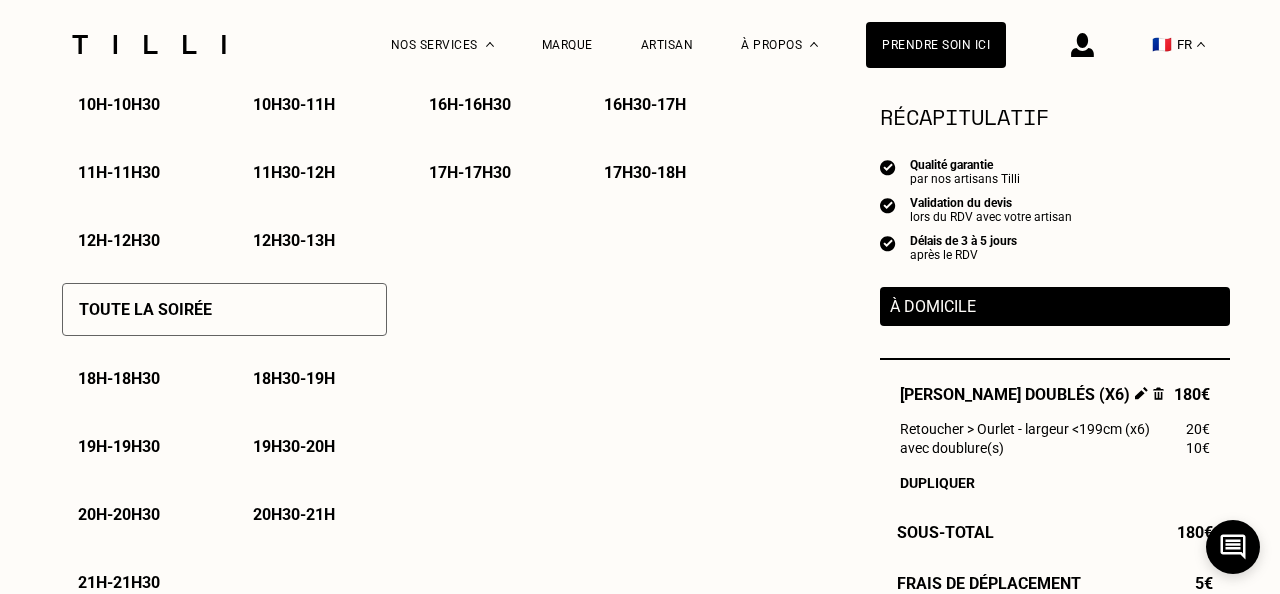 click on "Toute la soirée" at bounding box center [224, 309] 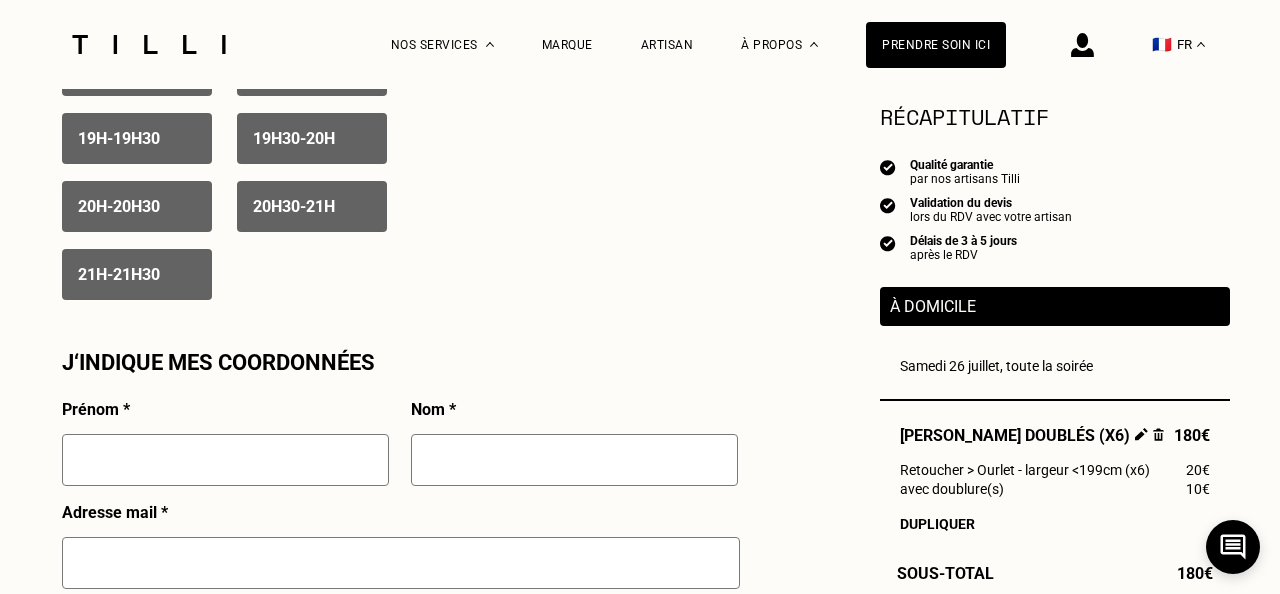 scroll, scrollTop: 1616, scrollLeft: 0, axis: vertical 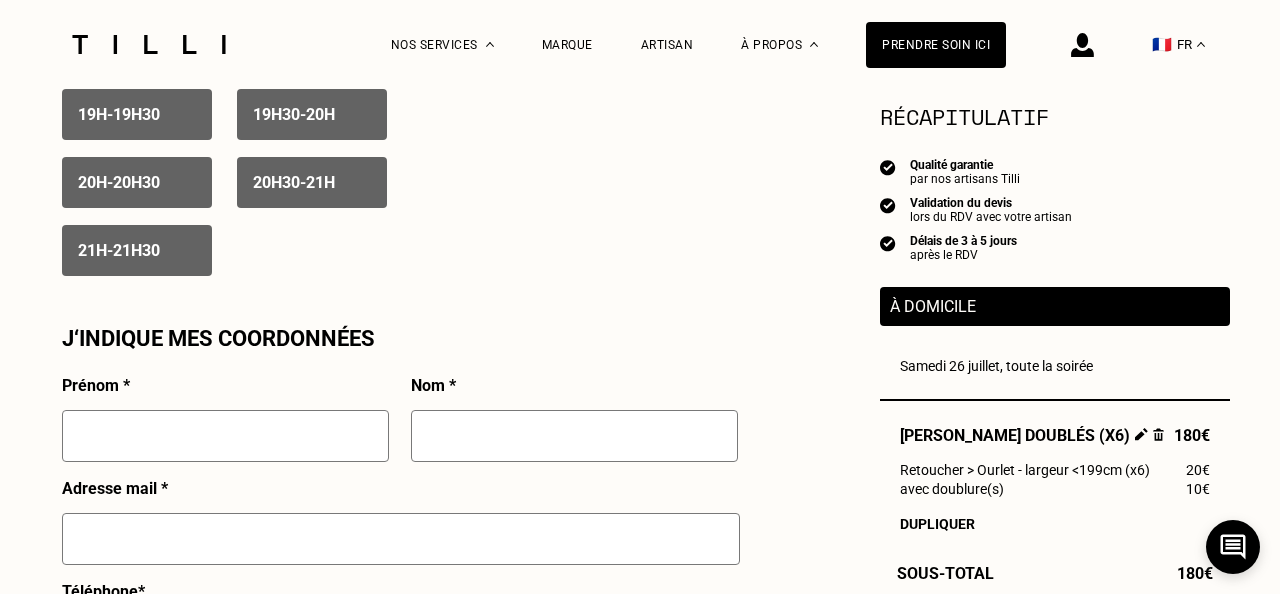 click at bounding box center [225, 436] 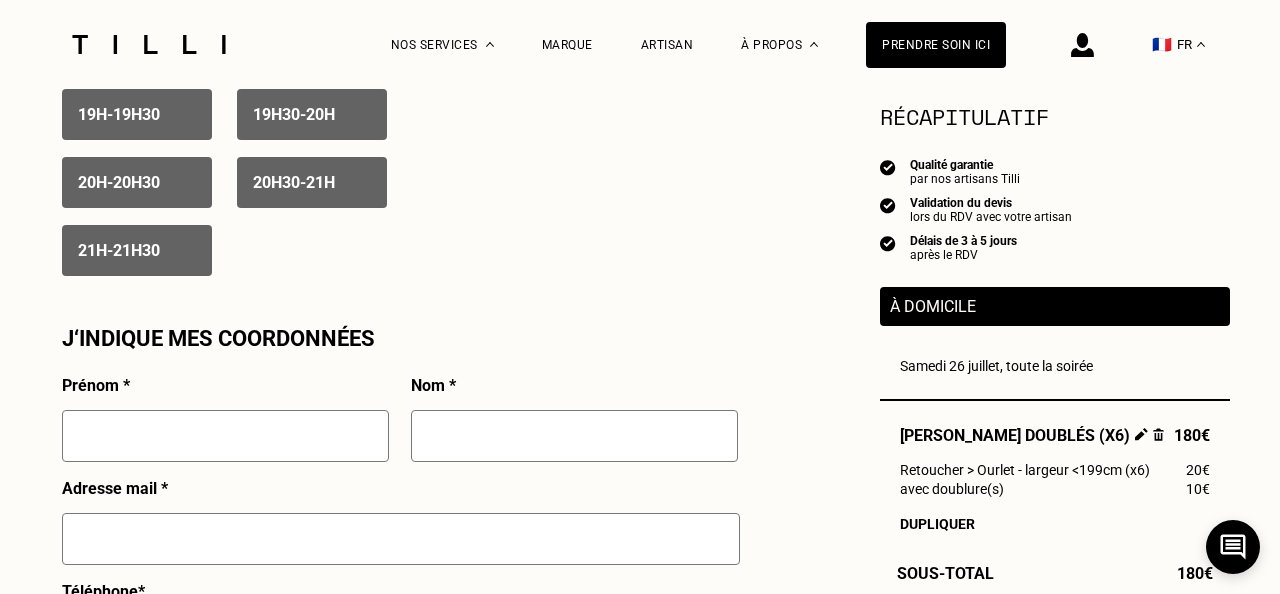 type on "Caroline" 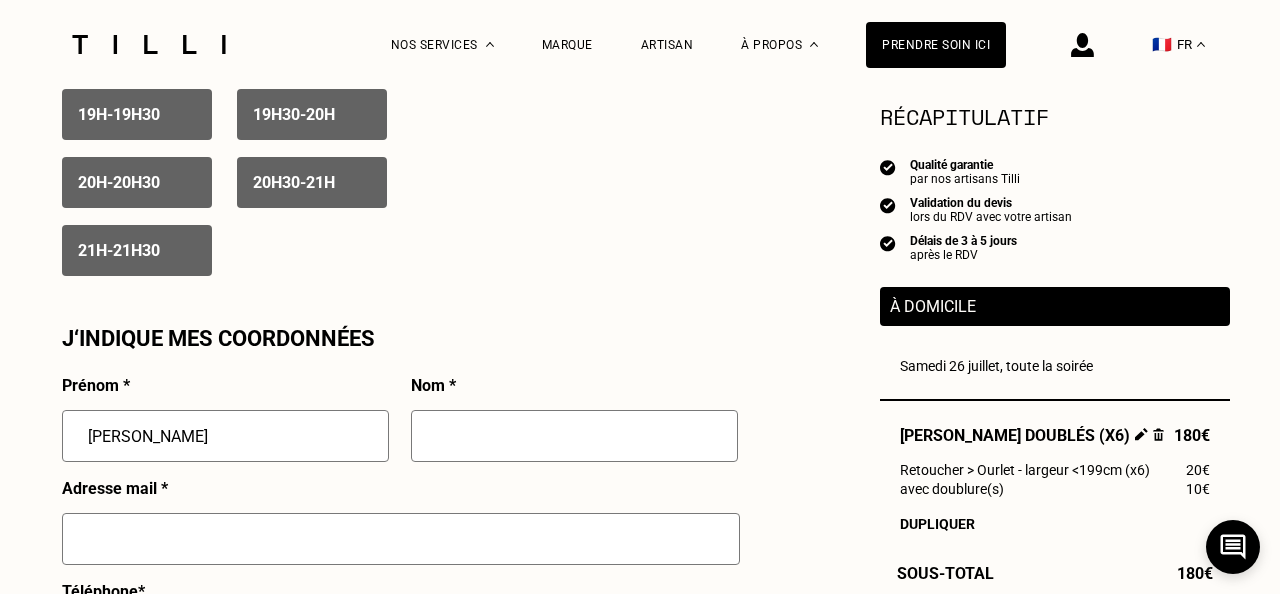 type on "Mantz" 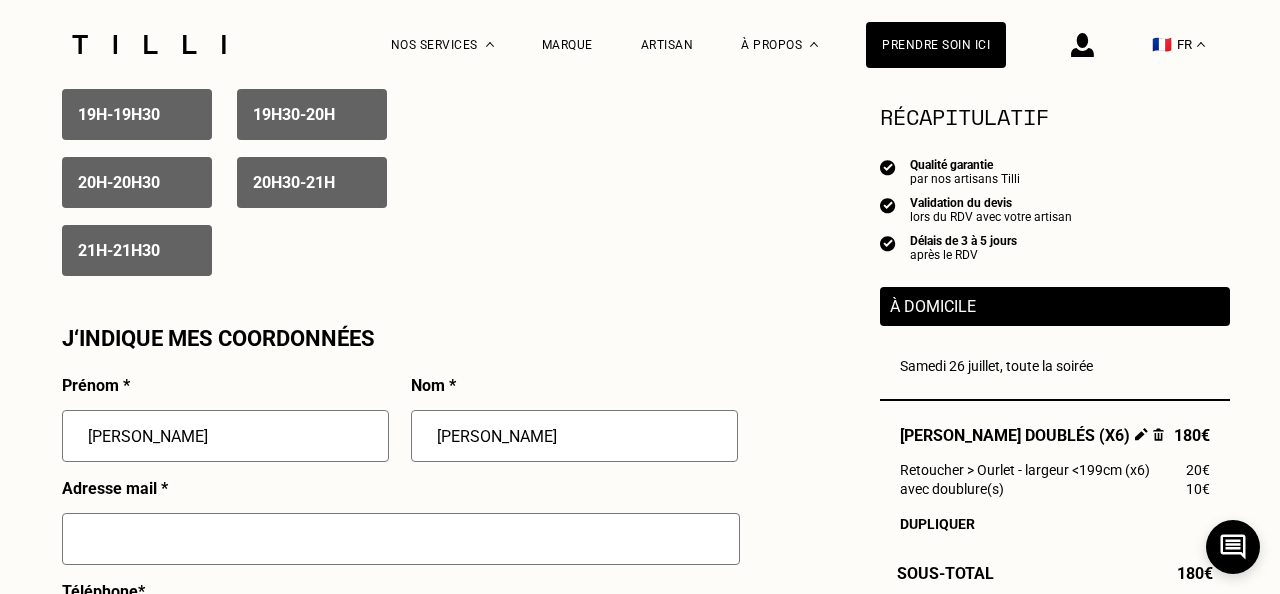 type on "07 86 61 32 40" 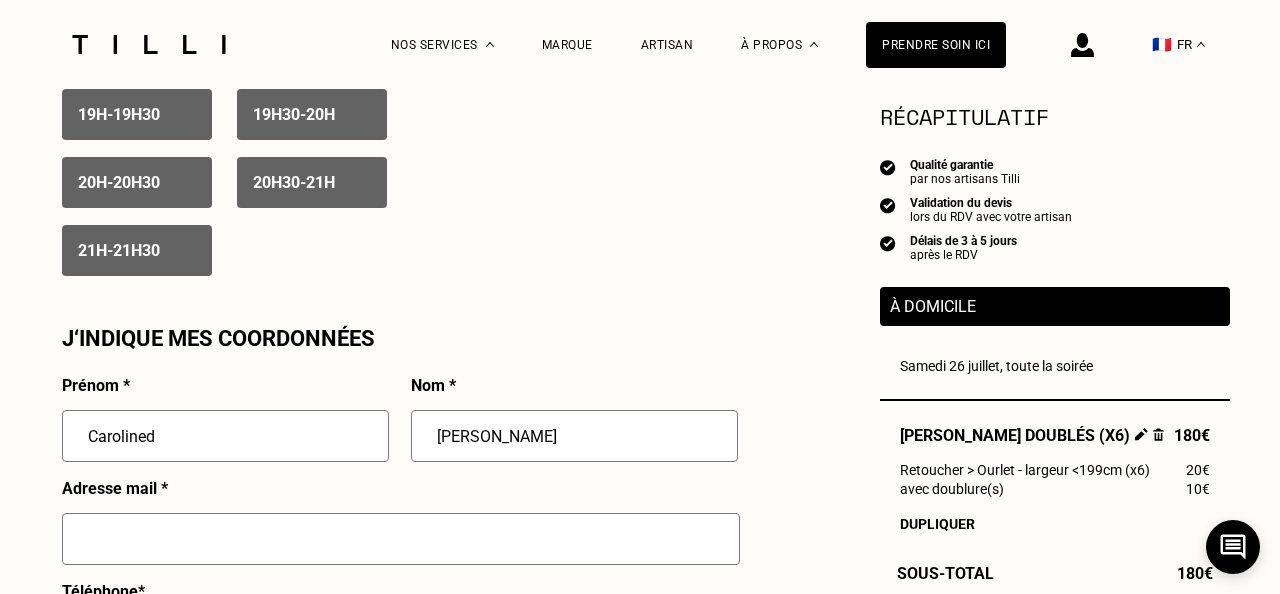 scroll, scrollTop: 1724, scrollLeft: 0, axis: vertical 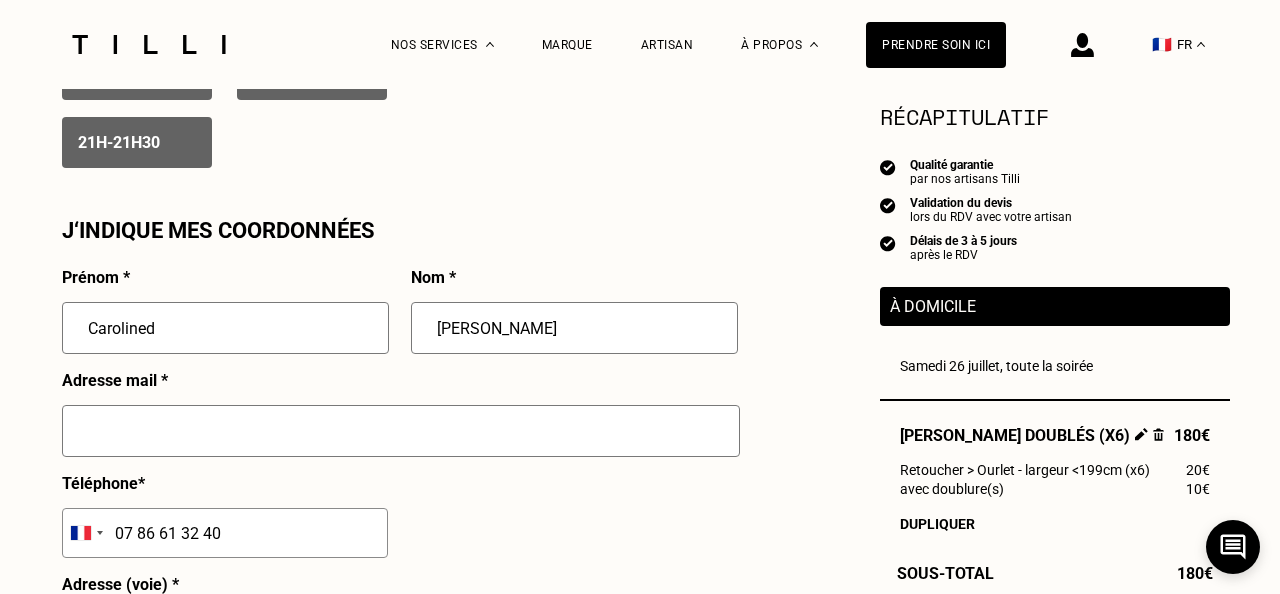 click at bounding box center (401, 431) 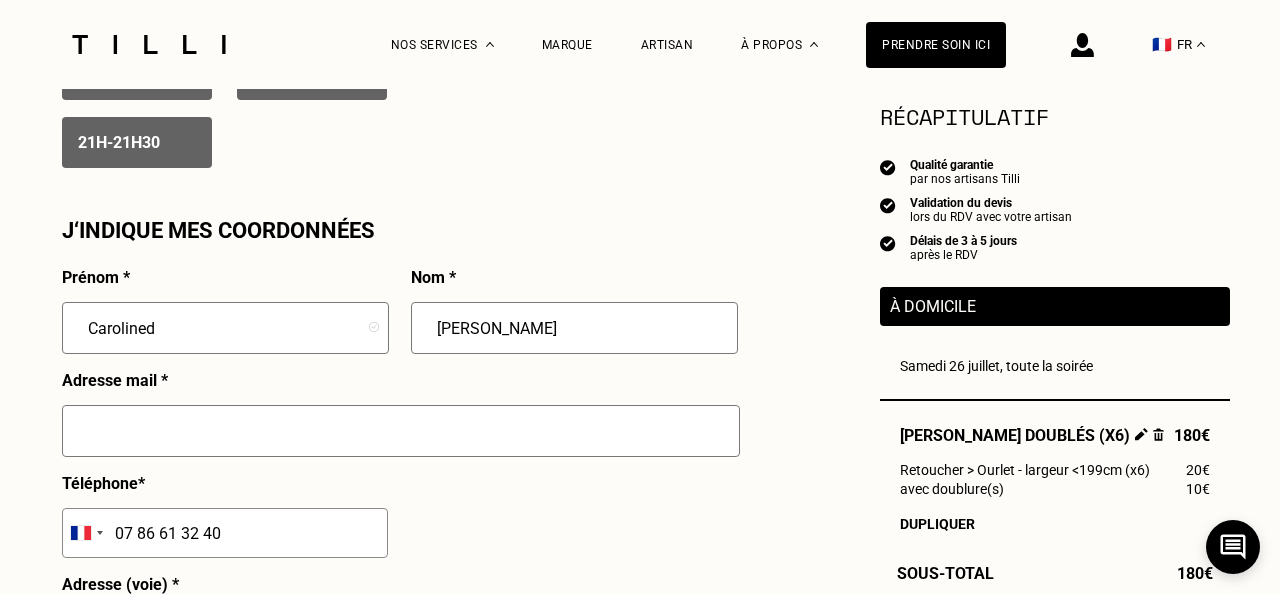 click on "Carolined" at bounding box center [225, 328] 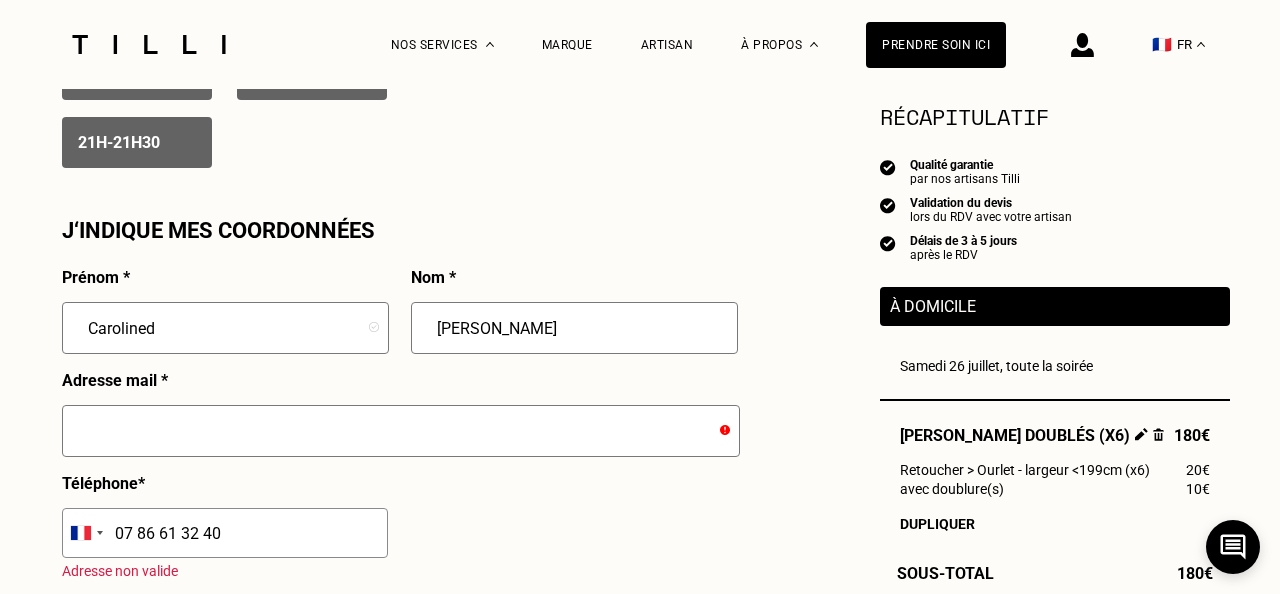 click on "Carolined" at bounding box center (225, 328) 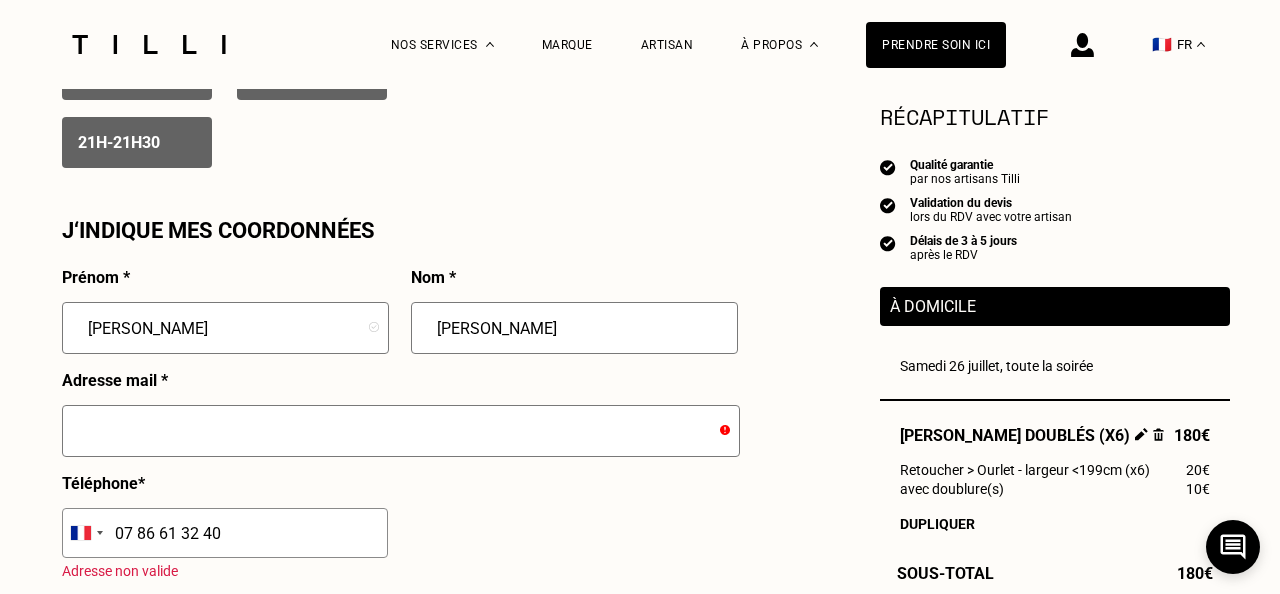 type on "Caroline" 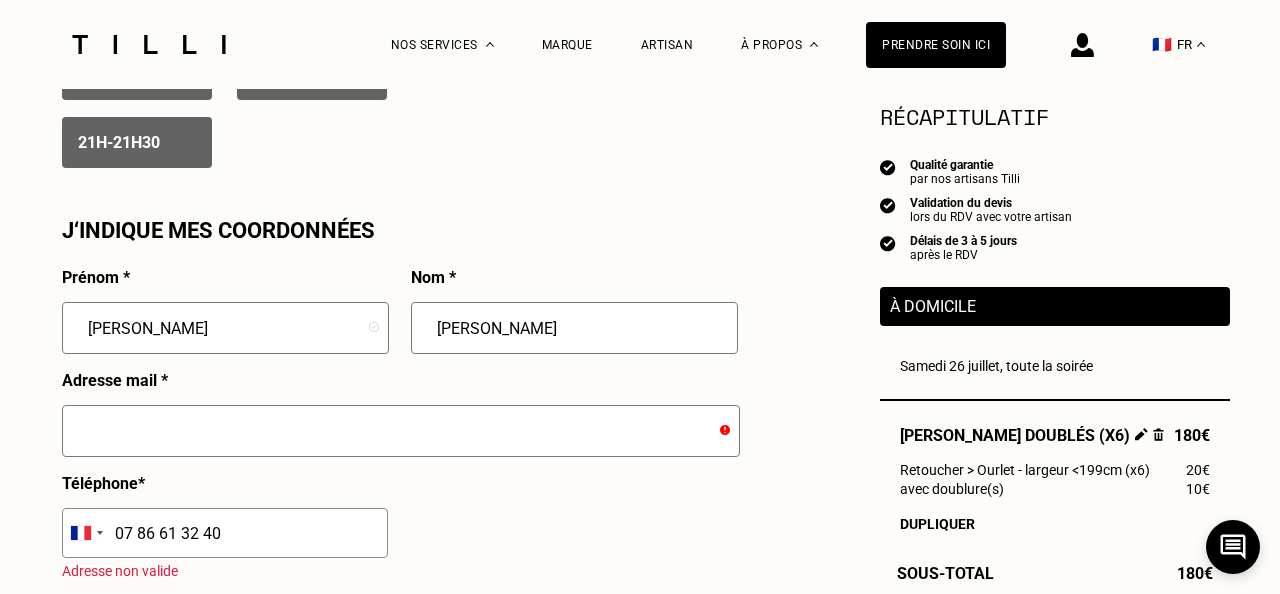 type on "droit.caroline@gmail.com" 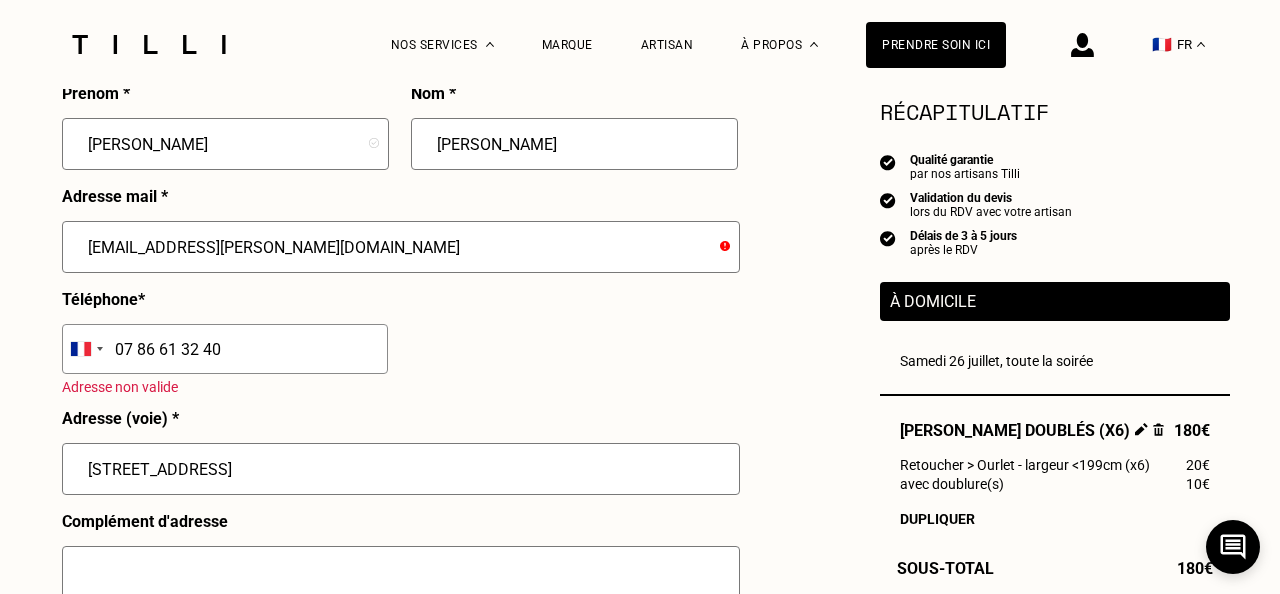 scroll, scrollTop: 1916, scrollLeft: 0, axis: vertical 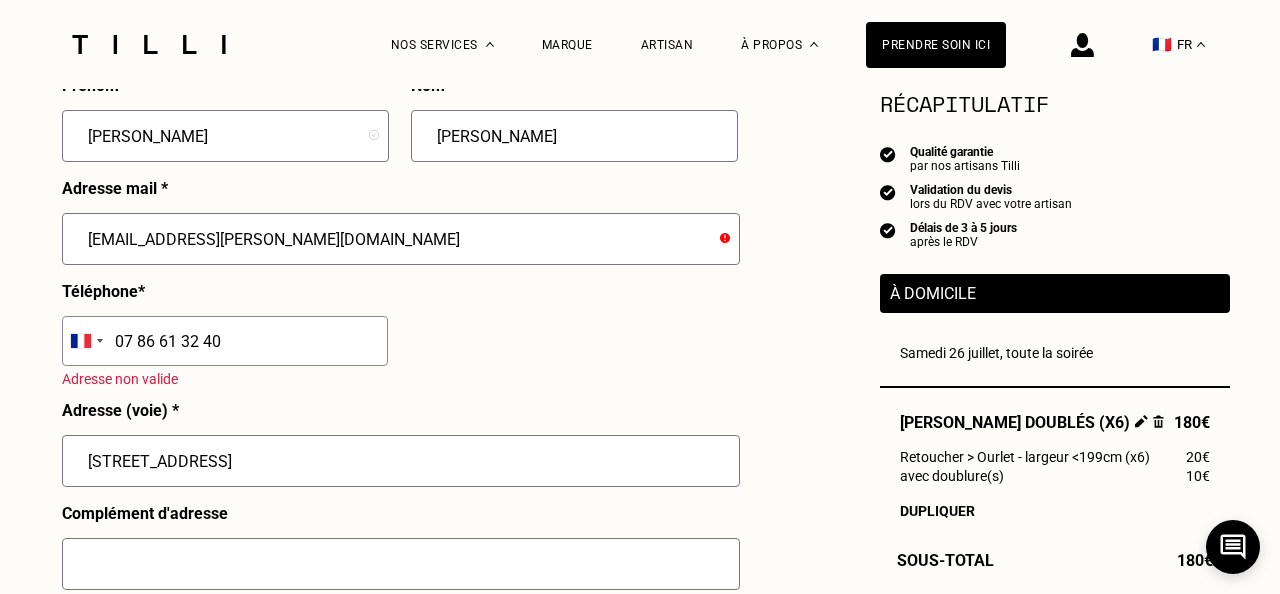 click on "Prénom * Caroline Nom * Mantz Adresse mail * droit.caroline@gmail.com Téléphone * Afghanistan +93 Albania +355 Algeria +213 American Samoa +1 Andorra +376 Angola +244 Anguilla +1 Antigua & Barbuda +1 Argentina +54 Armenia +374 Aruba +297 Ascension Island +247 Australia +61 Austria +43 Azerbaijan +994 Bahamas +1 Bahrain +973 Bangladesh +880 Barbados +1 Belarus +375 Belgium +32 Belize +501 Benin +229 Bermuda +1 Bhutan +975 Bolivia +591 Bosnia & Herzegovina +387 Botswana +267 Brazil +55 British Indian Ocean Territory +246 British Virgin Islands +1 Brunei +673 Bulgaria +359 Burkina Faso +226 Burundi +257 Cambodia +855 Cameroon +237 Canada +1 Cape Verde +238 Caribbean Netherlands +599 Cayman Islands +1 Central African Republic +236 Chad +235 Chile +56 China +86 Christmas Island +61 Cocos (Keeling) Islands +61 Colombia +57 Comoros +269 Congo - Brazzaville +242 Congo - Kinshasa +243 Cook Islands +682 Costa Rica +506 Croatia +385 Cuba +53 Curaçao +599 Cyprus +357 Czech Republic +420 Côte d’Ivoire +225 Denmark" at bounding box center [400, 502] 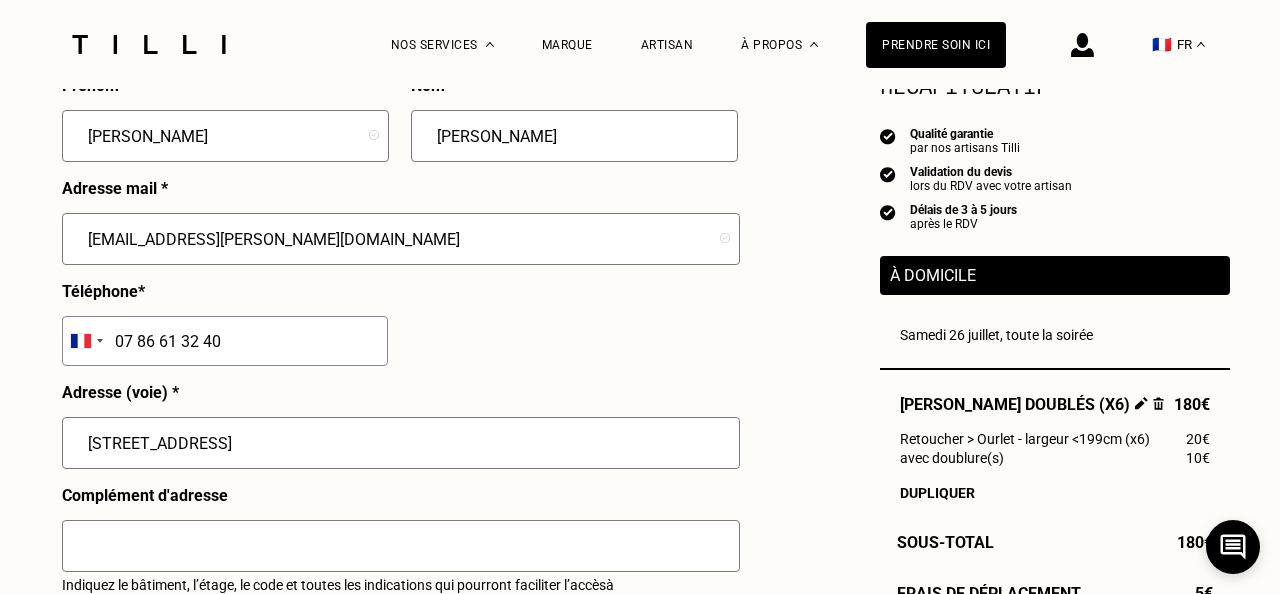 scroll, scrollTop: 2001, scrollLeft: 0, axis: vertical 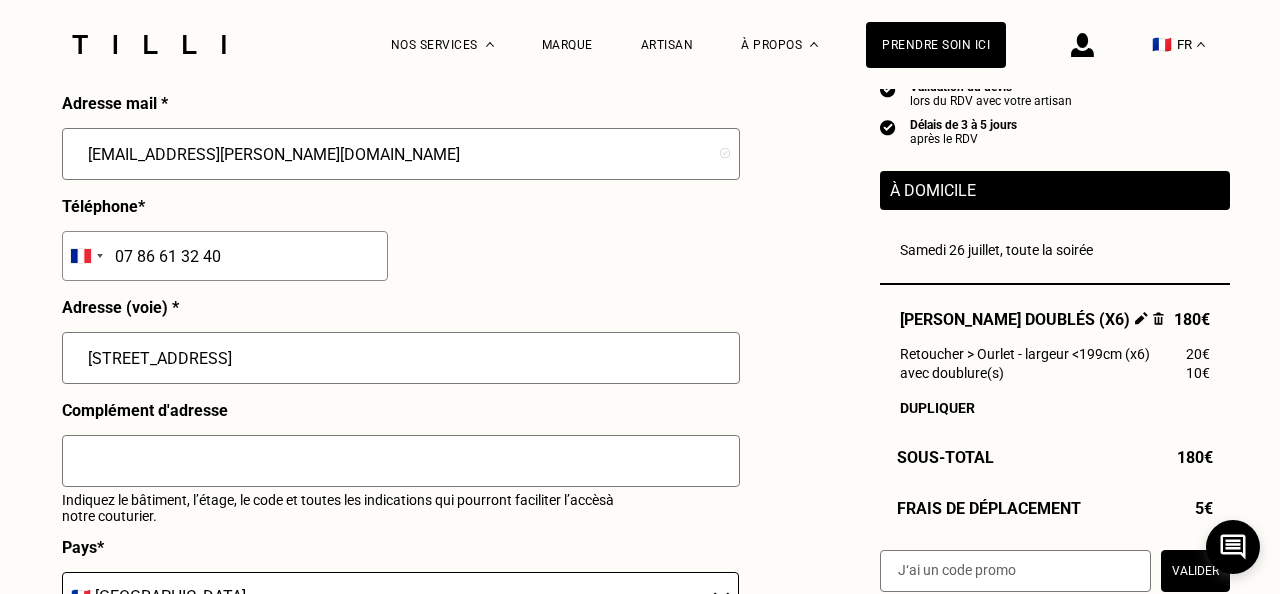 click on "82 Boulevard des Batignolles" at bounding box center [401, 358] 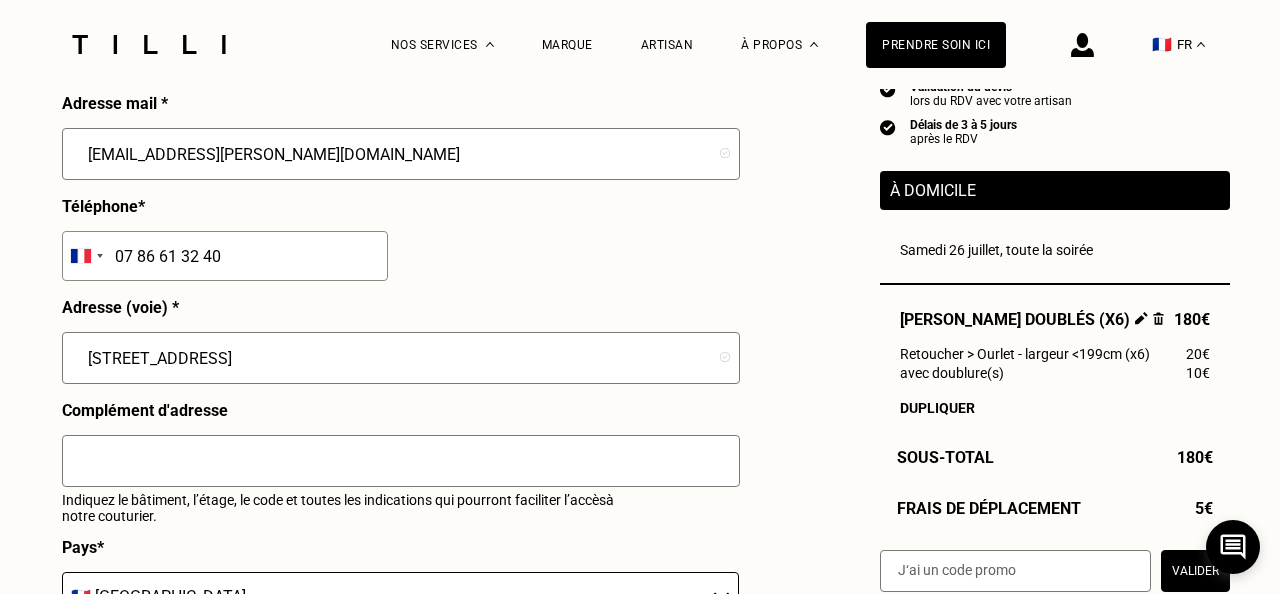 click on "82 Boulevard des Batignolles" at bounding box center (401, 358) 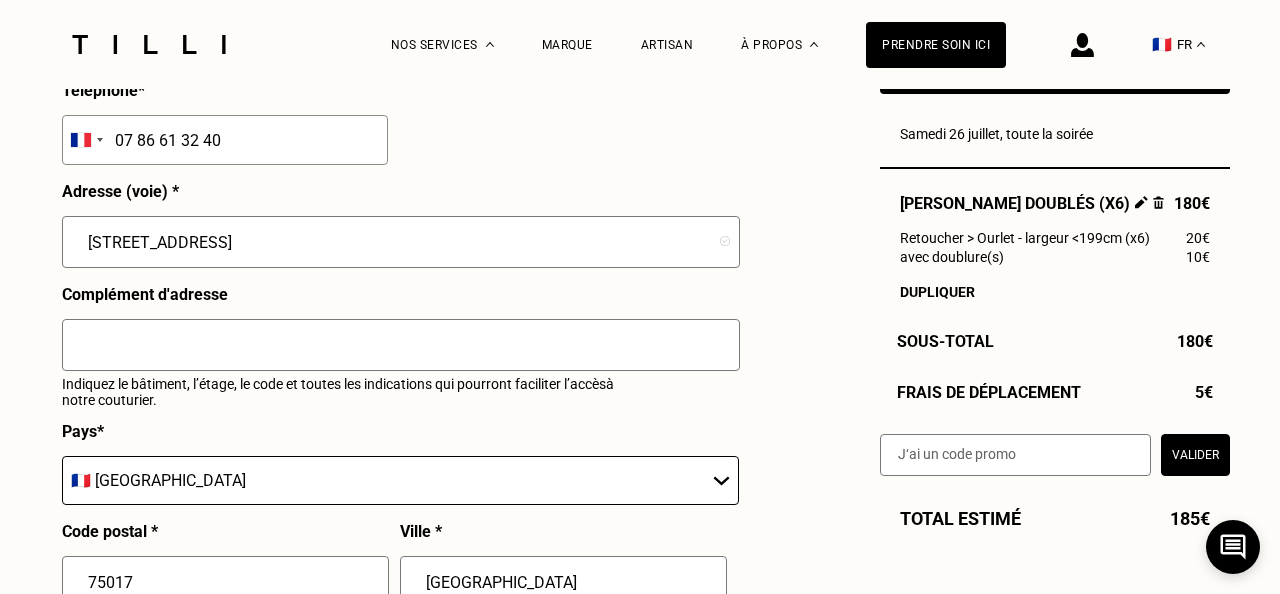 scroll, scrollTop: 2121, scrollLeft: 0, axis: vertical 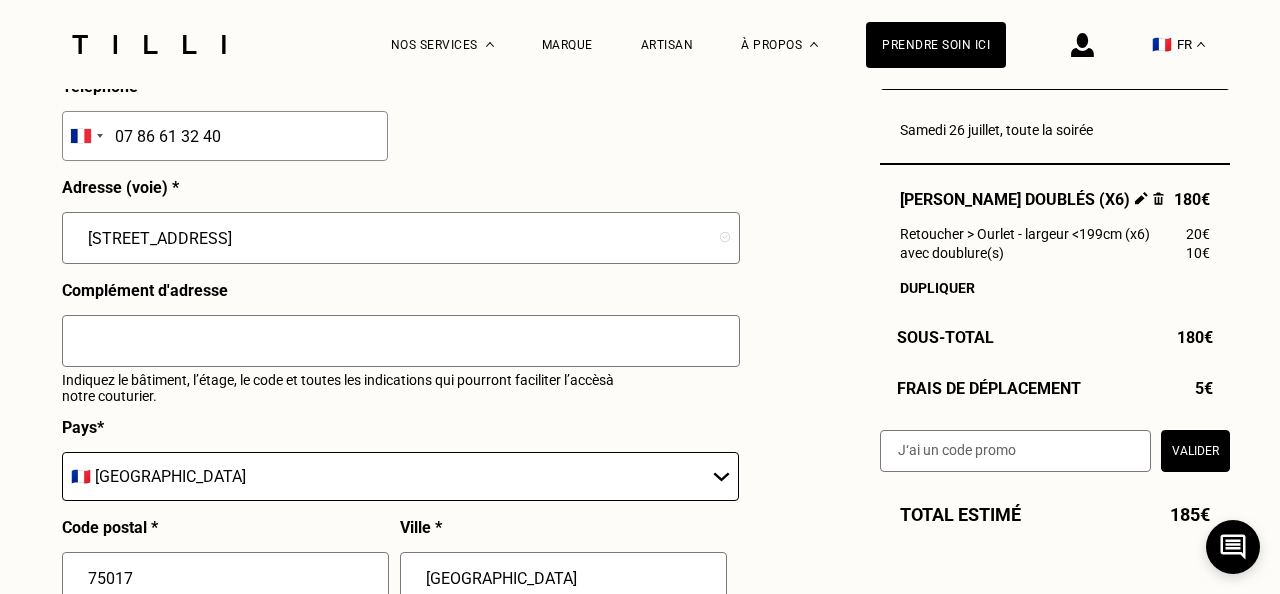 click at bounding box center (401, 341) 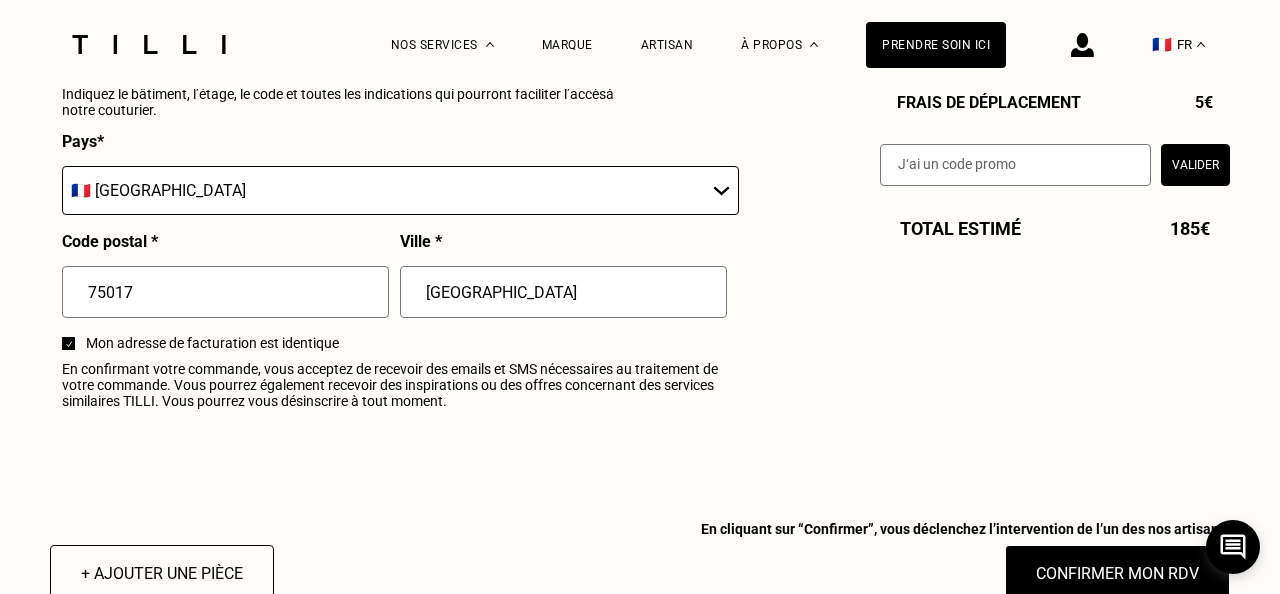 scroll, scrollTop: 2426, scrollLeft: 0, axis: vertical 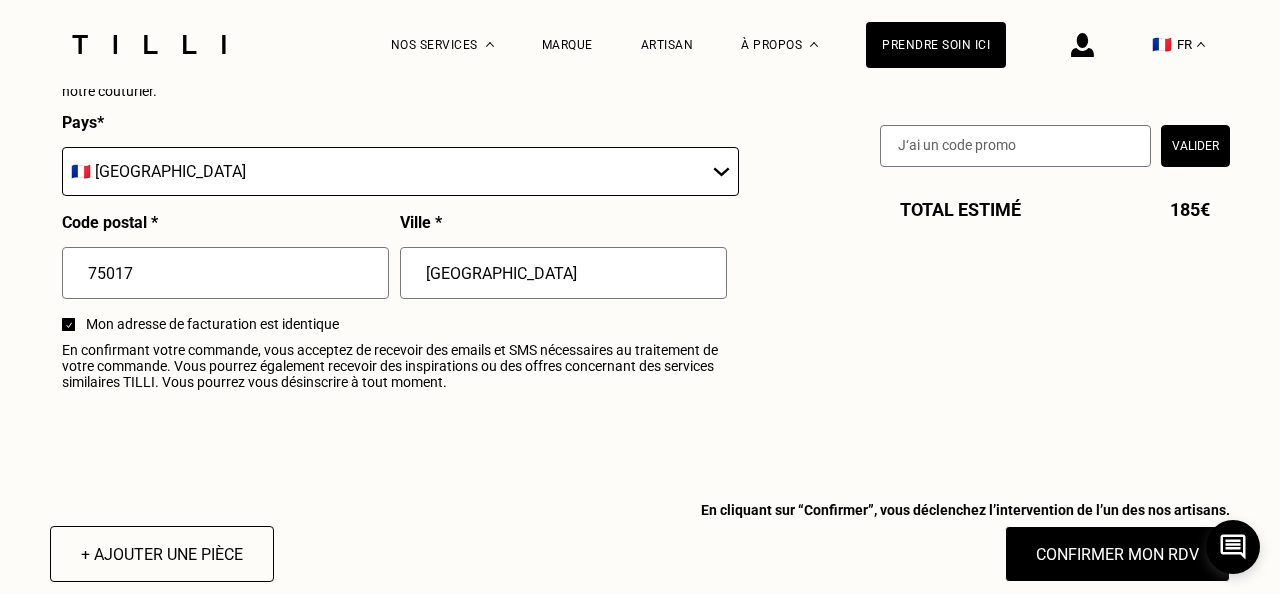 type on "86B73" 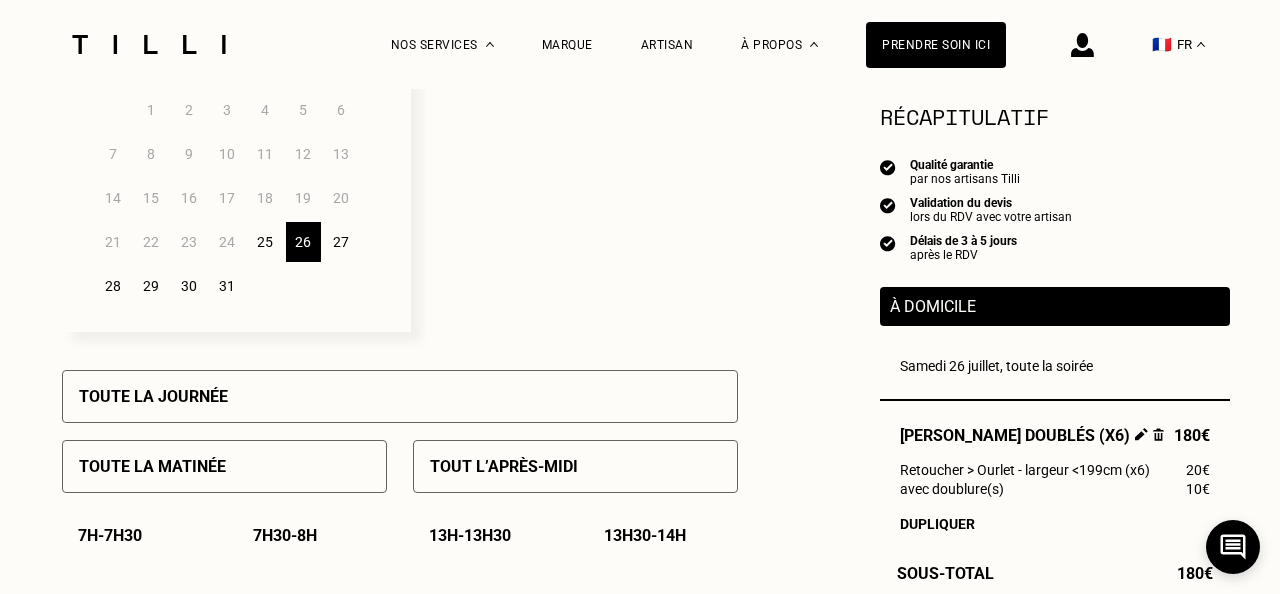 scroll, scrollTop: 626, scrollLeft: 0, axis: vertical 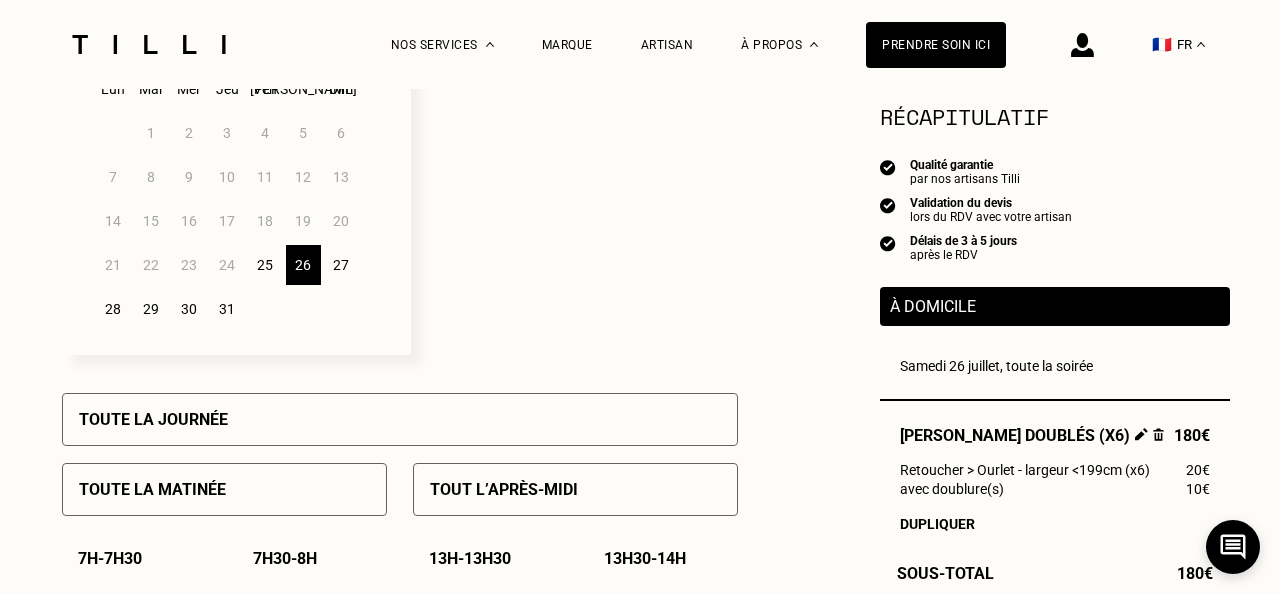 click on "27" at bounding box center [341, 265] 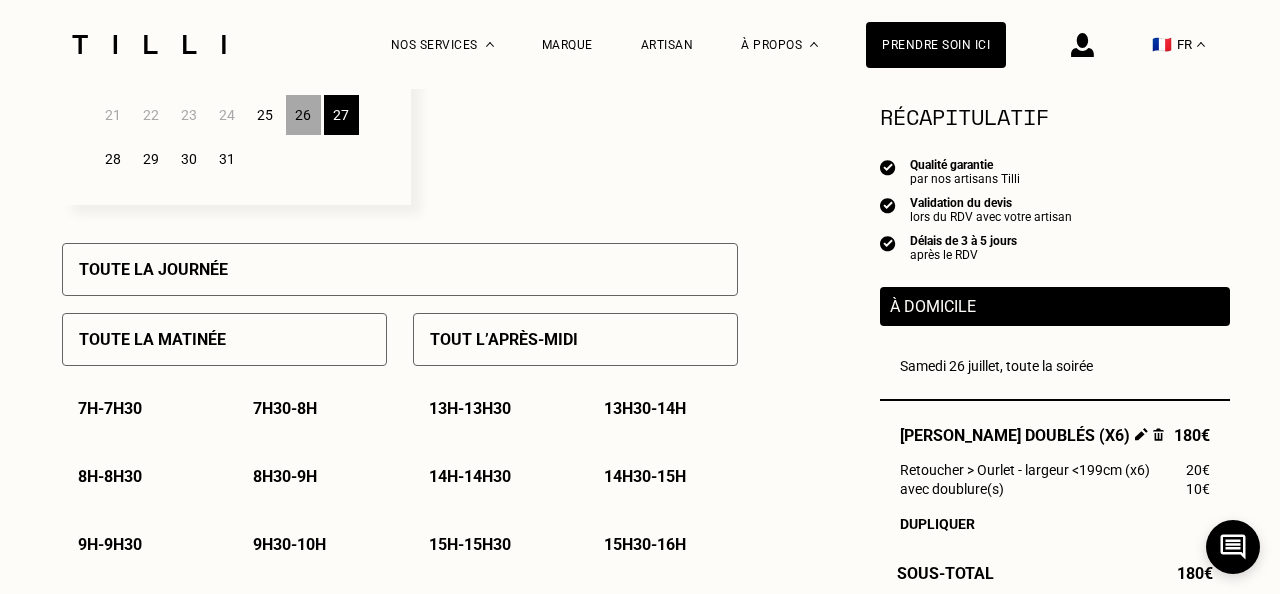 scroll, scrollTop: 775, scrollLeft: 0, axis: vertical 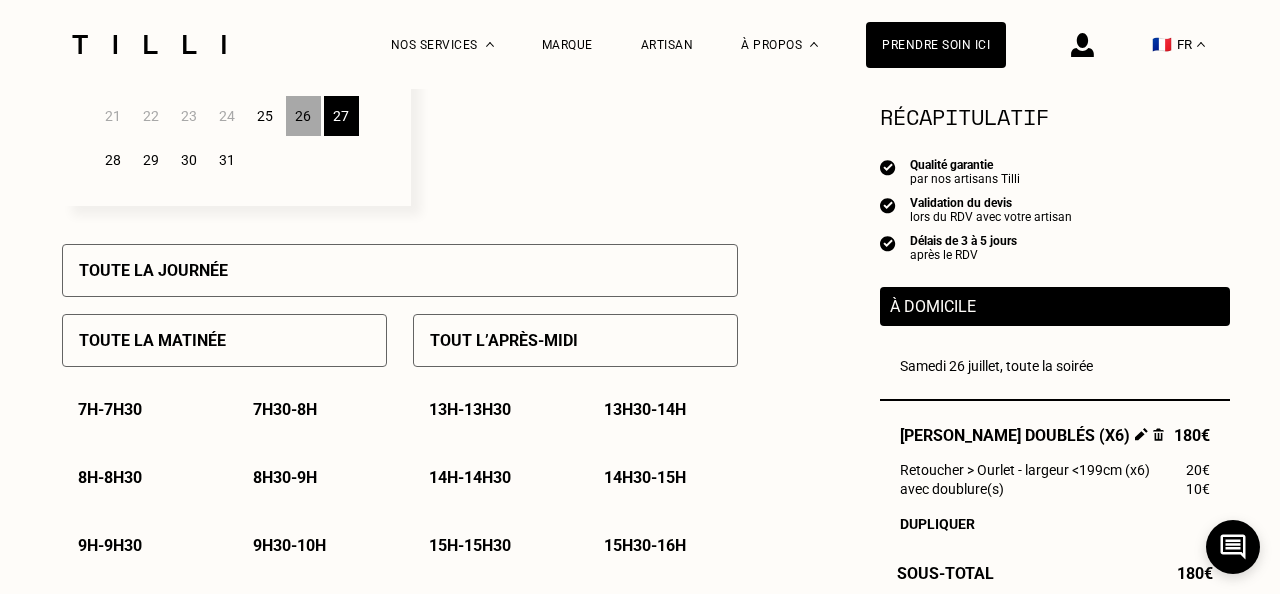 click on "Toute la journée" at bounding box center (400, 270) 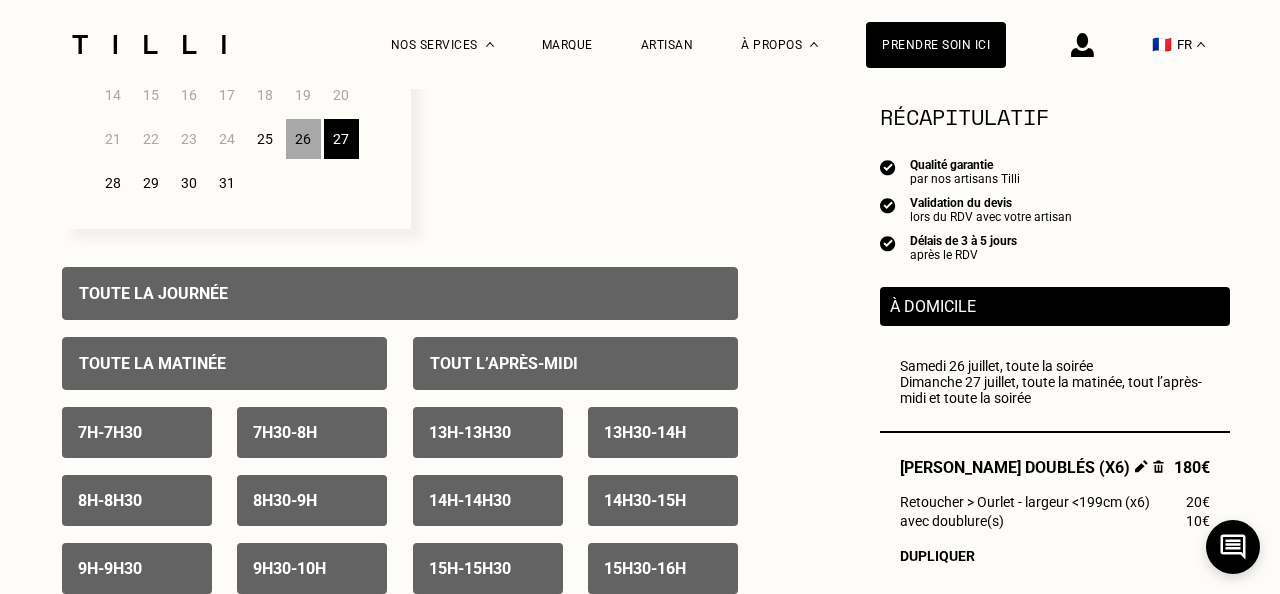 scroll, scrollTop: 747, scrollLeft: 0, axis: vertical 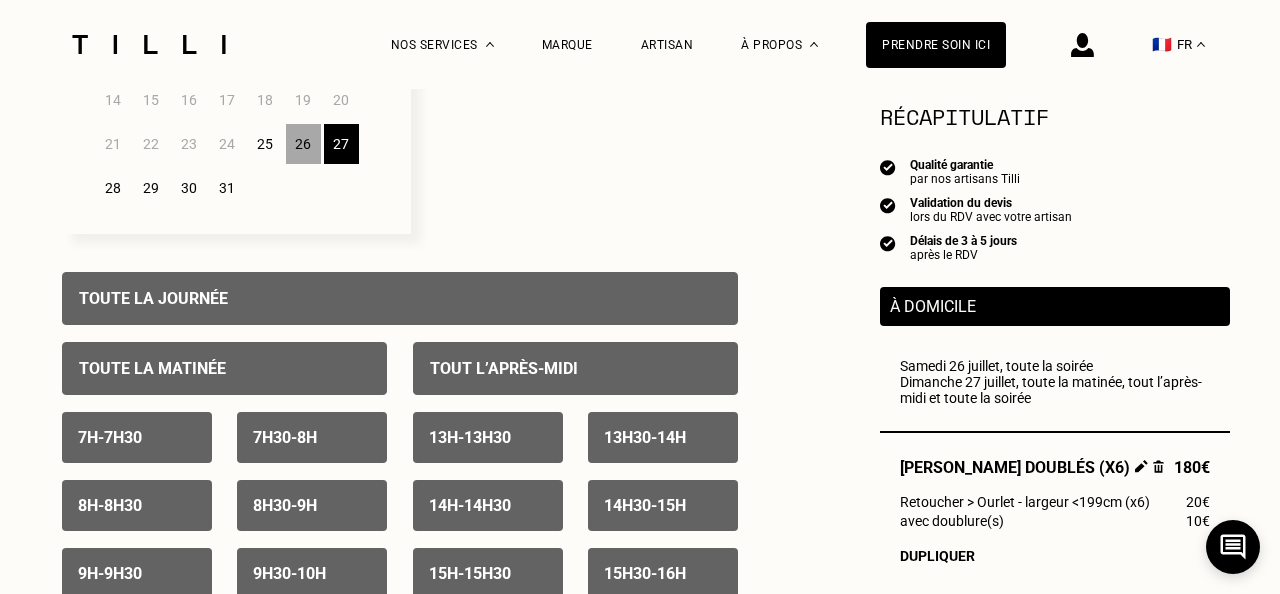 click on "28" at bounding box center [113, 188] 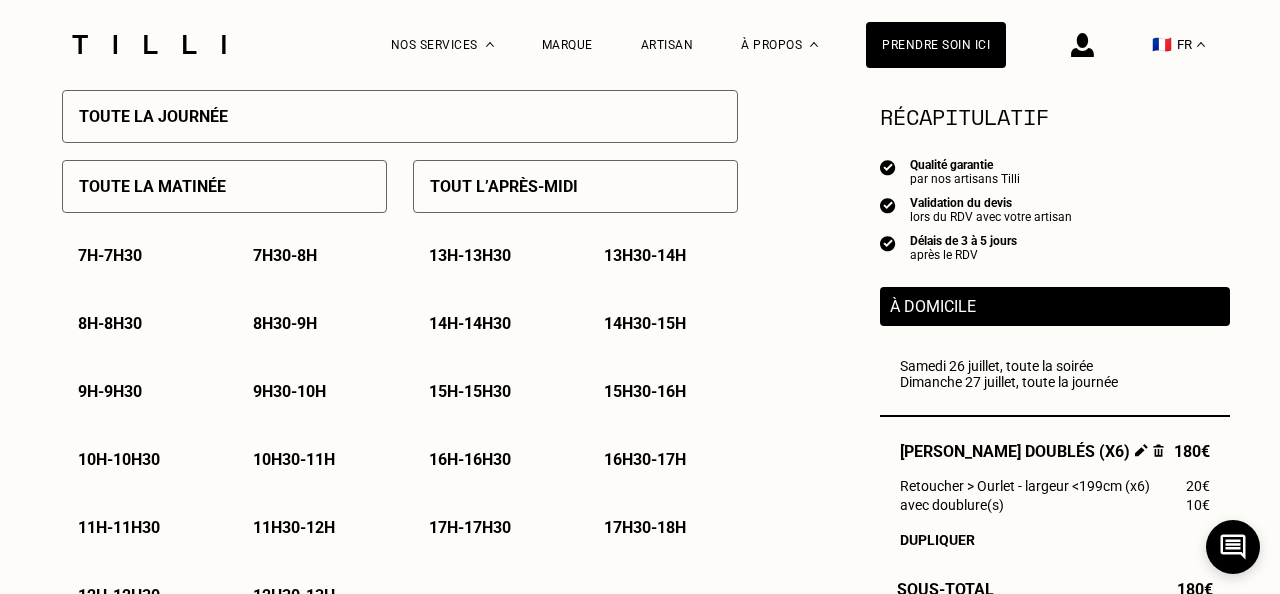 scroll, scrollTop: 946, scrollLeft: 0, axis: vertical 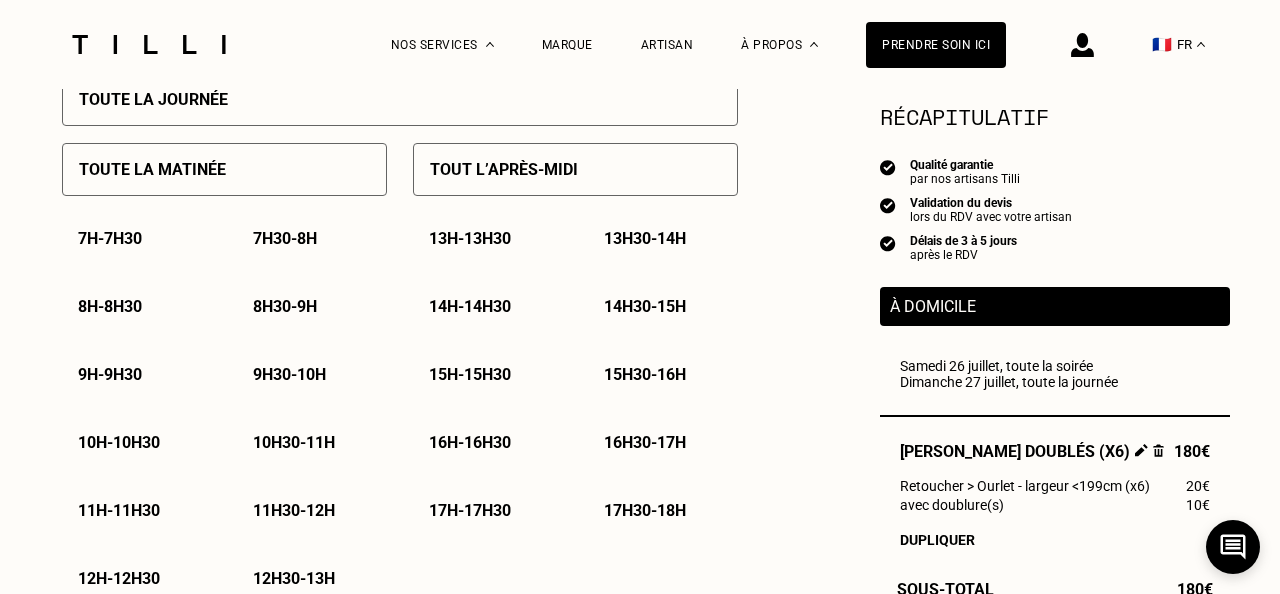 click on "Toute la matinée" at bounding box center (224, 169) 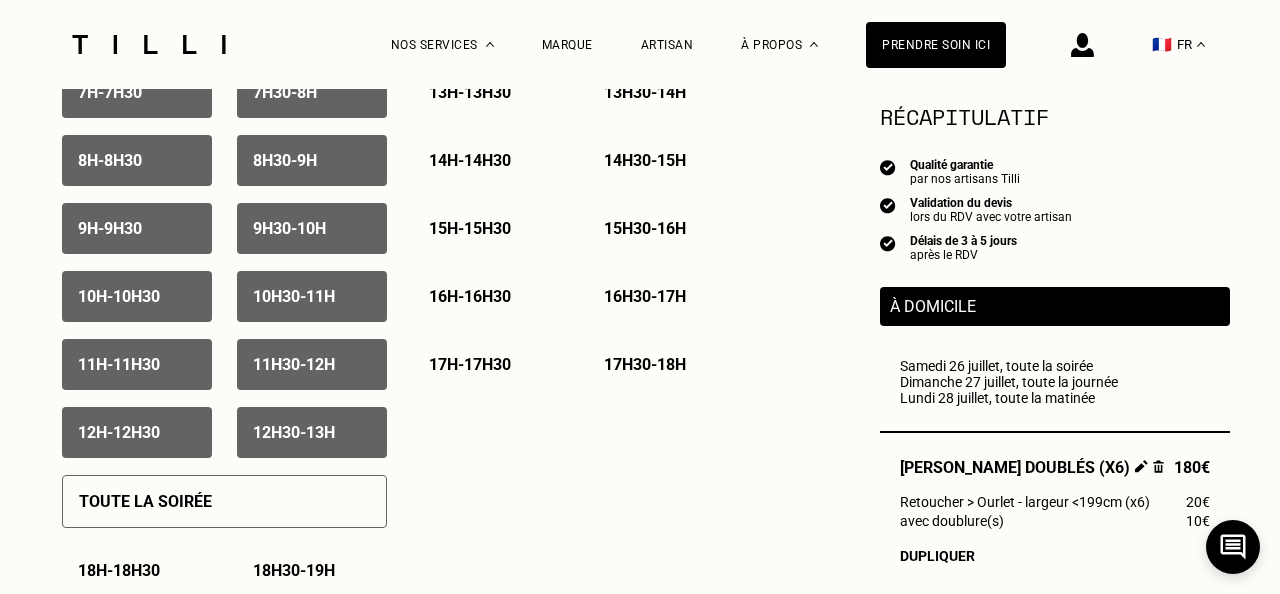 scroll, scrollTop: 1097, scrollLeft: 0, axis: vertical 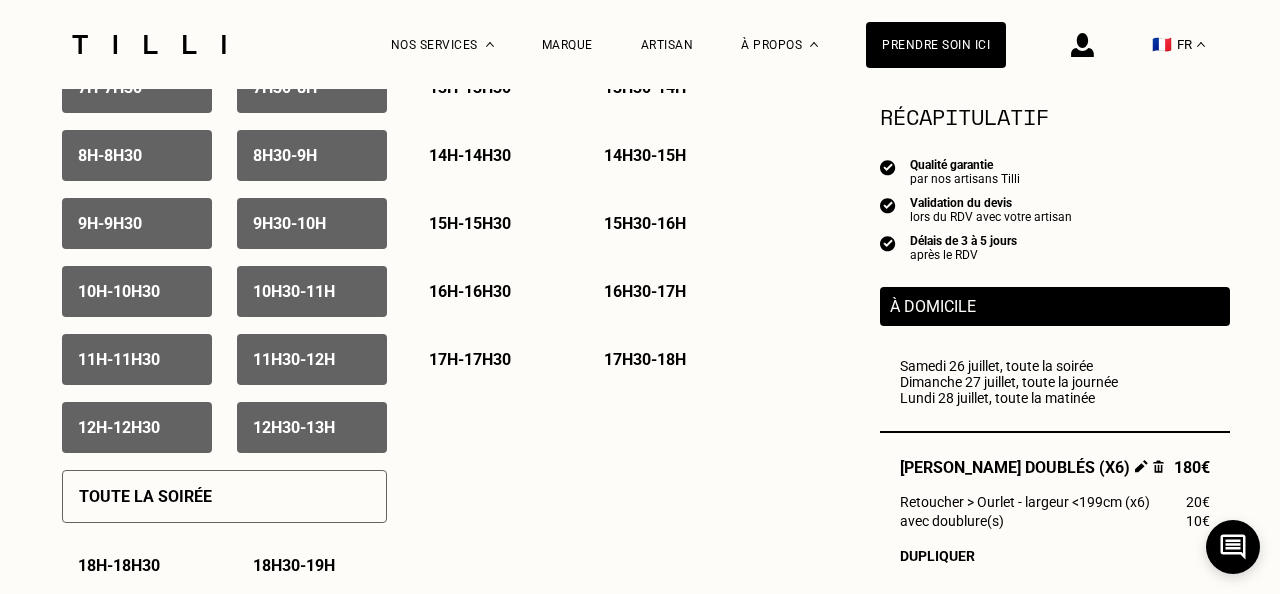 click on "10h30  -  11h" at bounding box center [312, 291] 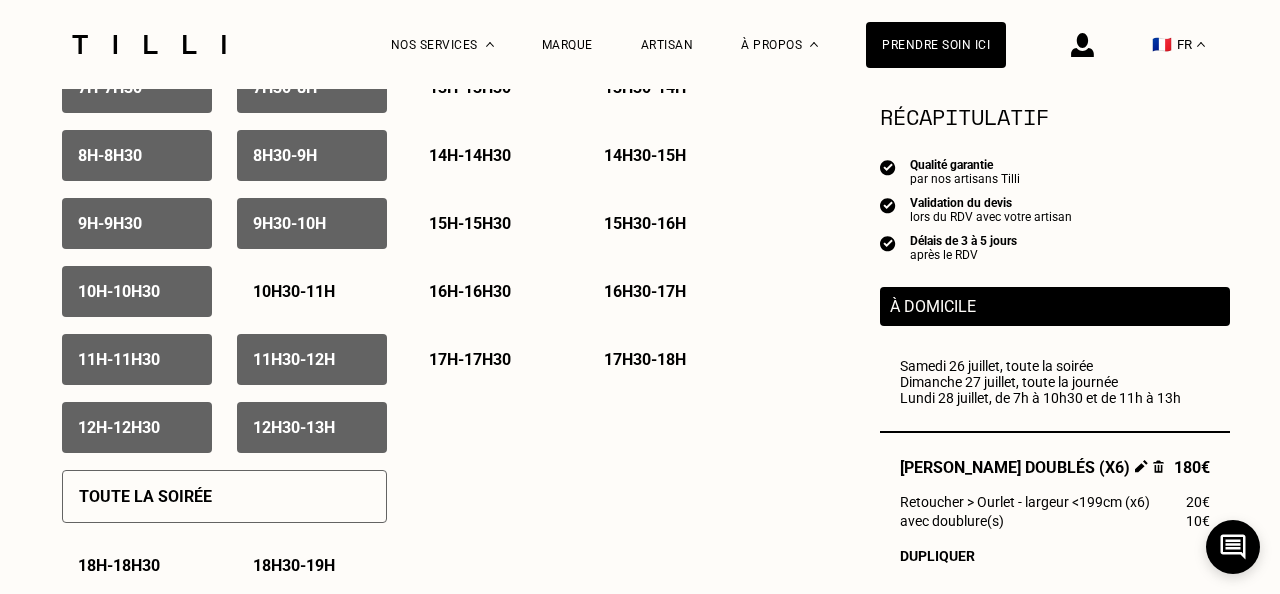 drag, startPoint x: 175, startPoint y: 349, endPoint x: 312, endPoint y: 362, distance: 137.6154 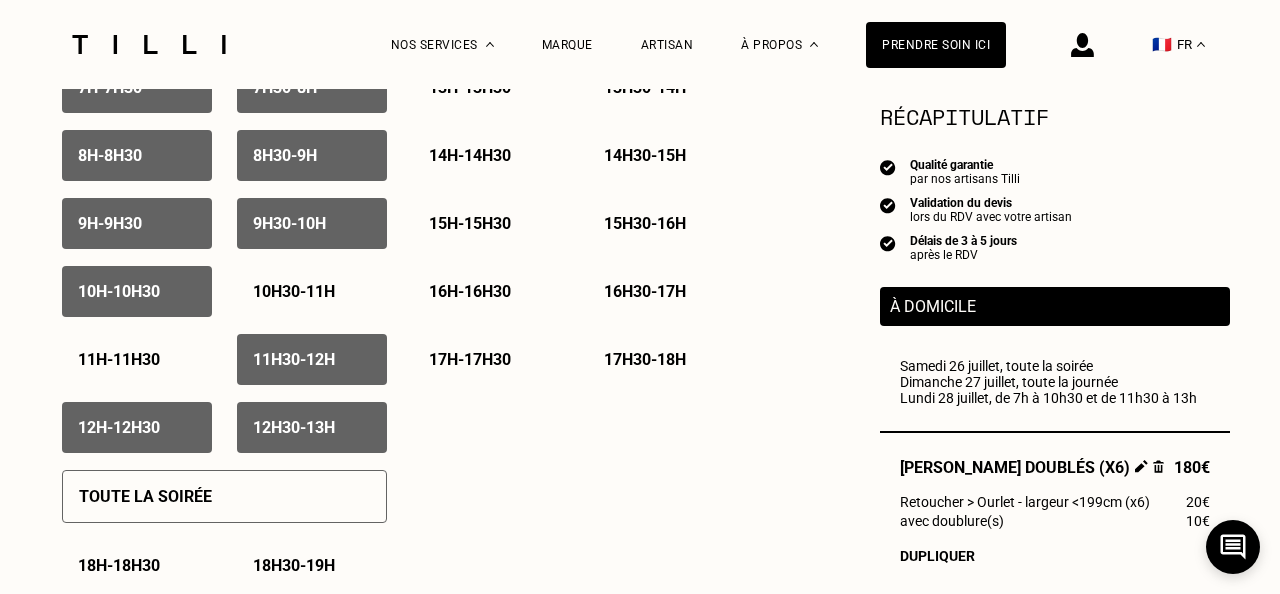 click on "11h30  -  12h" at bounding box center (294, 359) 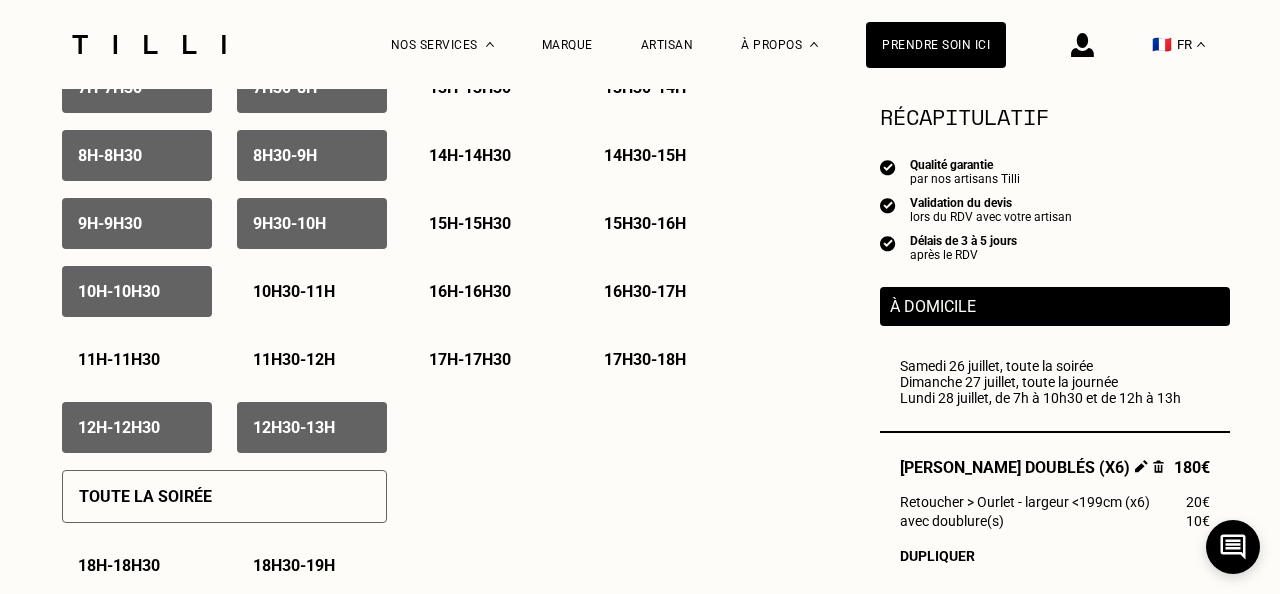 click on "12h30  -  13h" at bounding box center [294, 427] 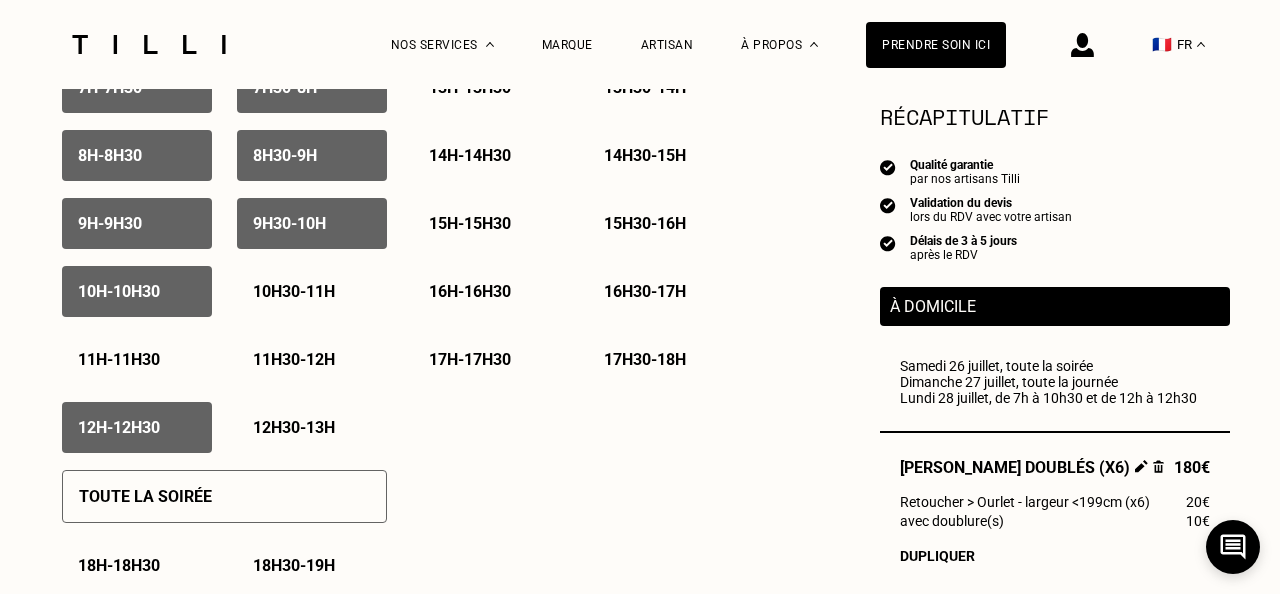 click on "12h  -  12h30" at bounding box center (137, 427) 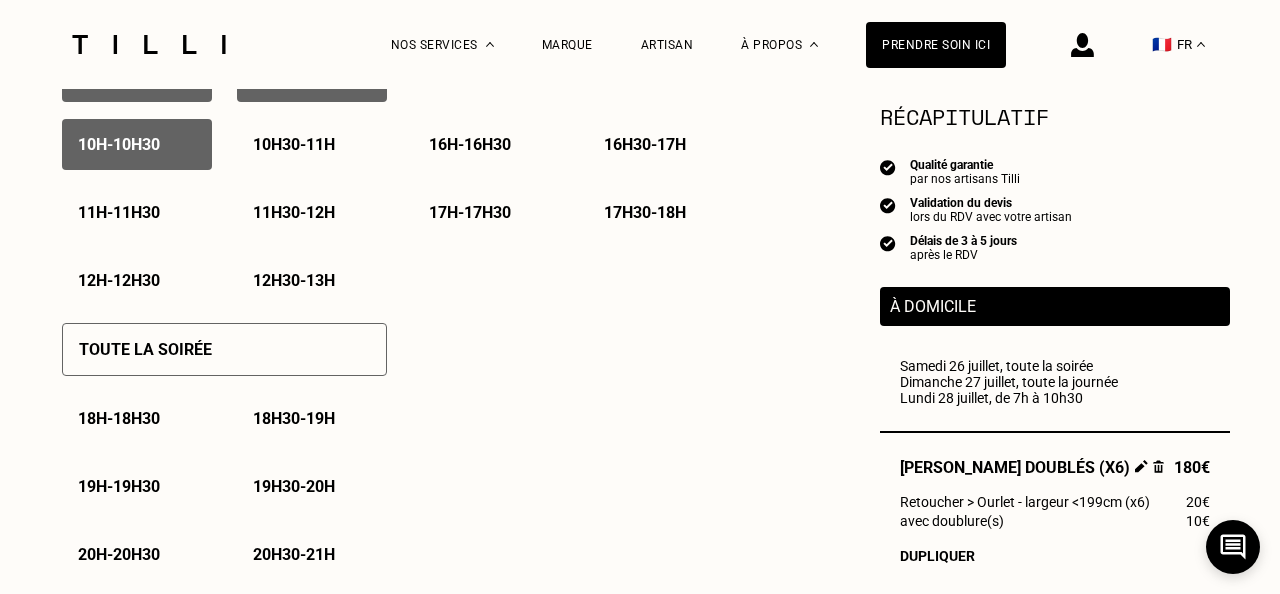 scroll, scrollTop: 1250, scrollLeft: 0, axis: vertical 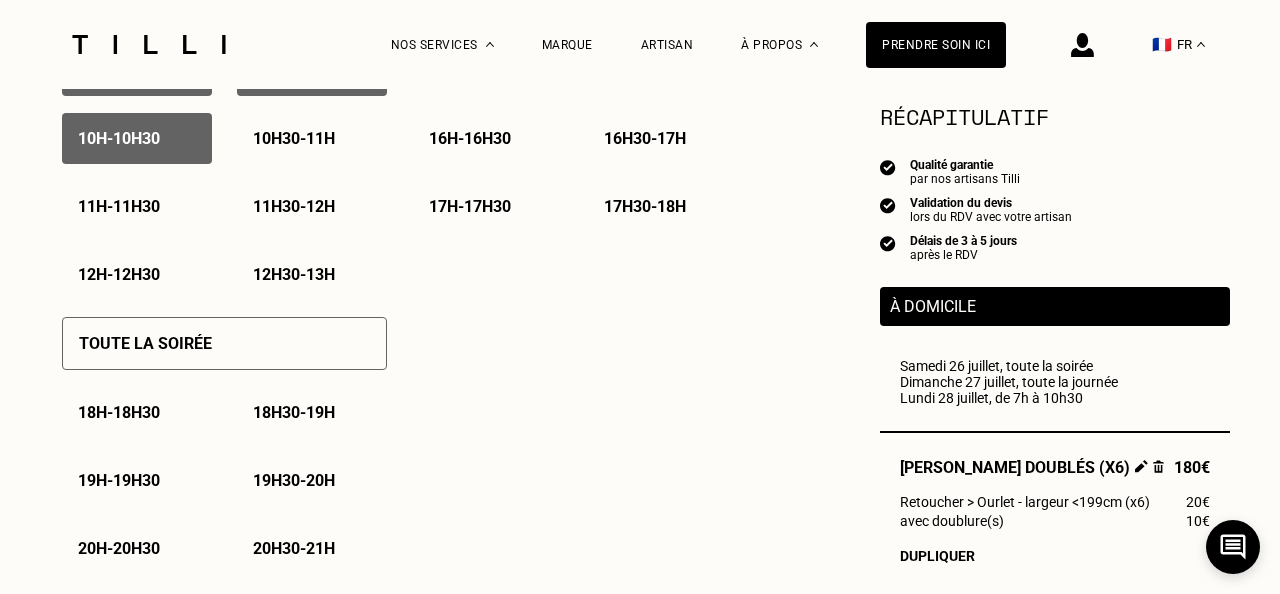 click on "Toute la soirée" at bounding box center [224, 343] 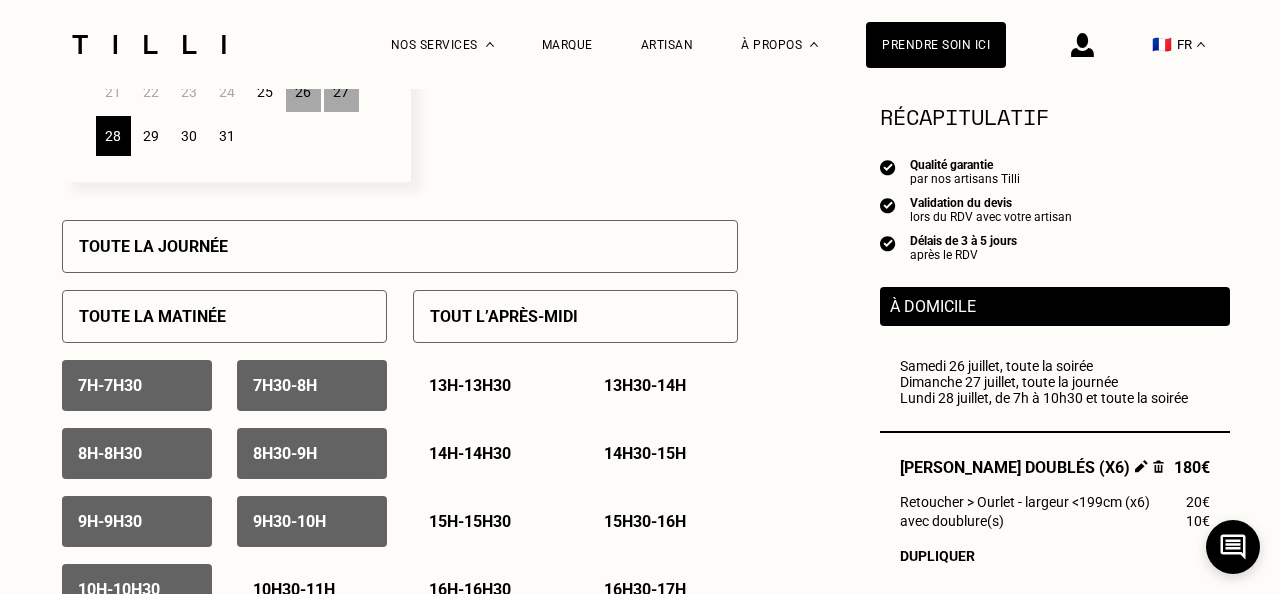 scroll, scrollTop: 570, scrollLeft: 0, axis: vertical 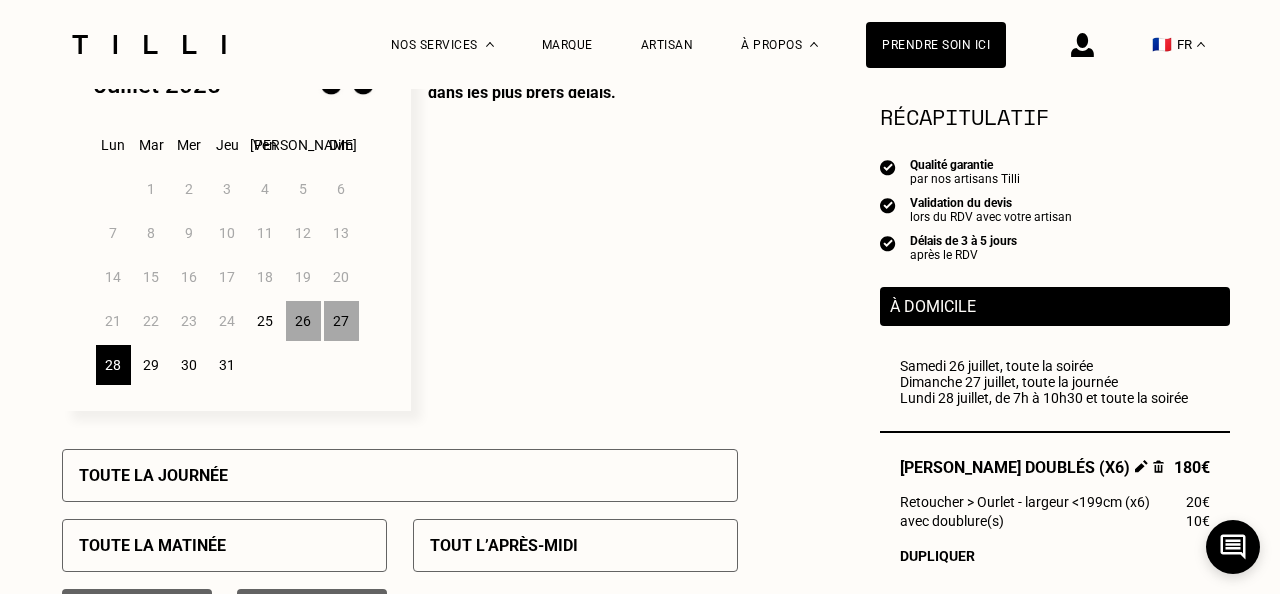click on "29" at bounding box center [151, 365] 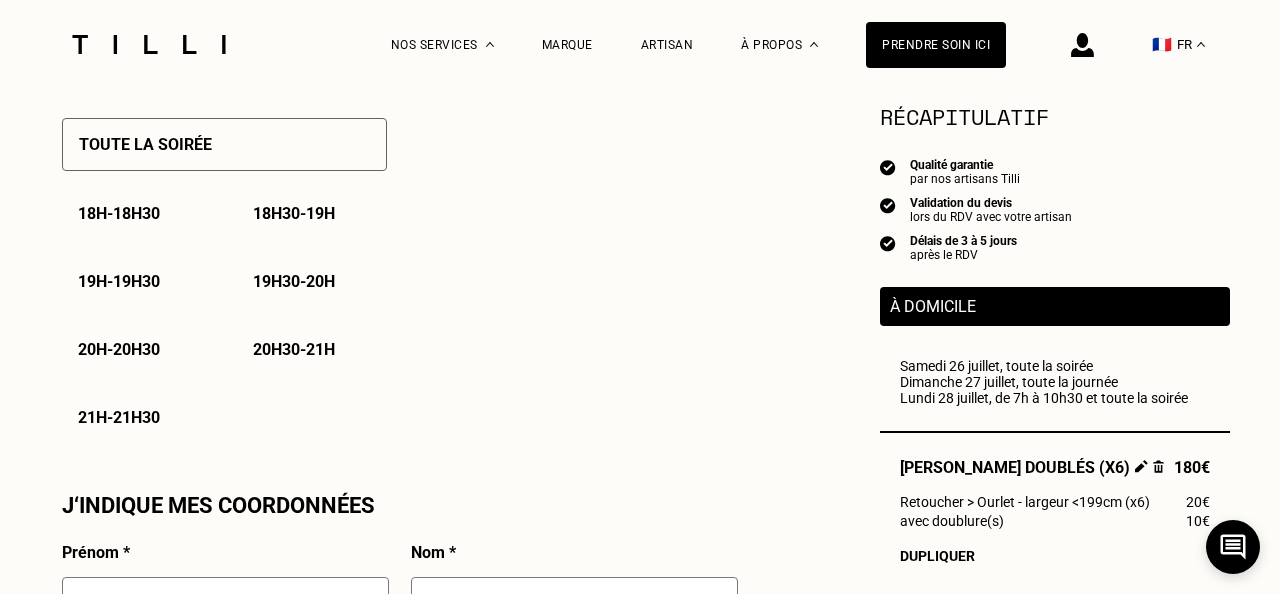 scroll, scrollTop: 1451, scrollLeft: 0, axis: vertical 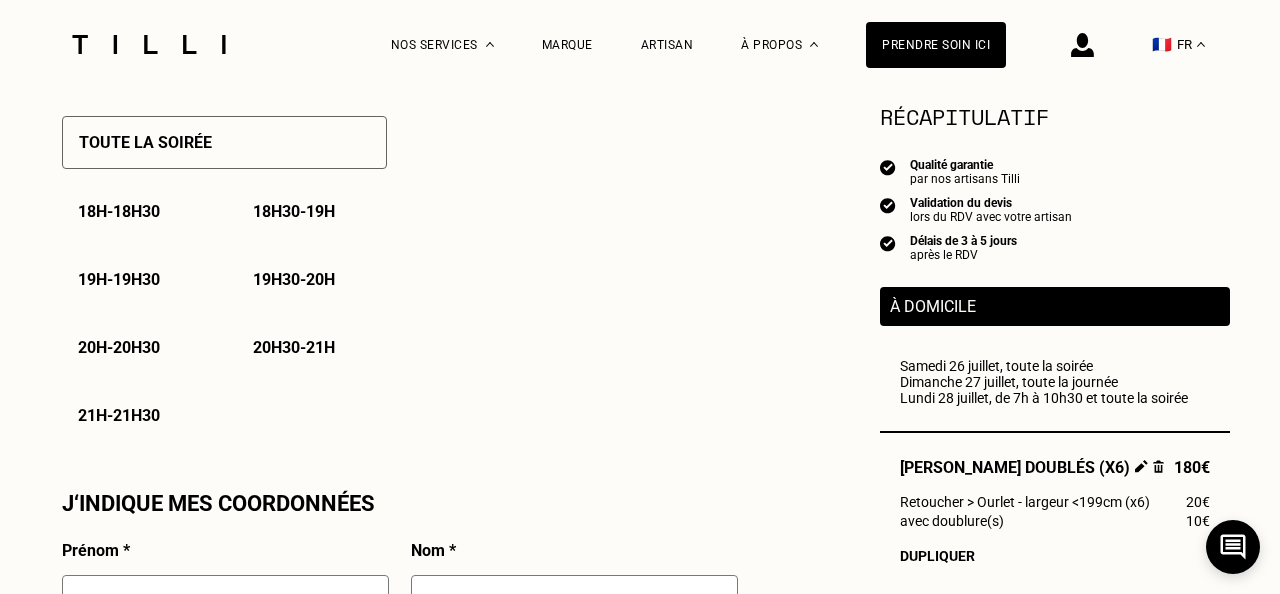 click on "Toute la soirée 18h  -  18h30 18h30  -  19h 19h  -  19h30 19h30  -  20h 20h  -  20h30 20h30  -  21h 21h  -  21h30" at bounding box center (224, 270) 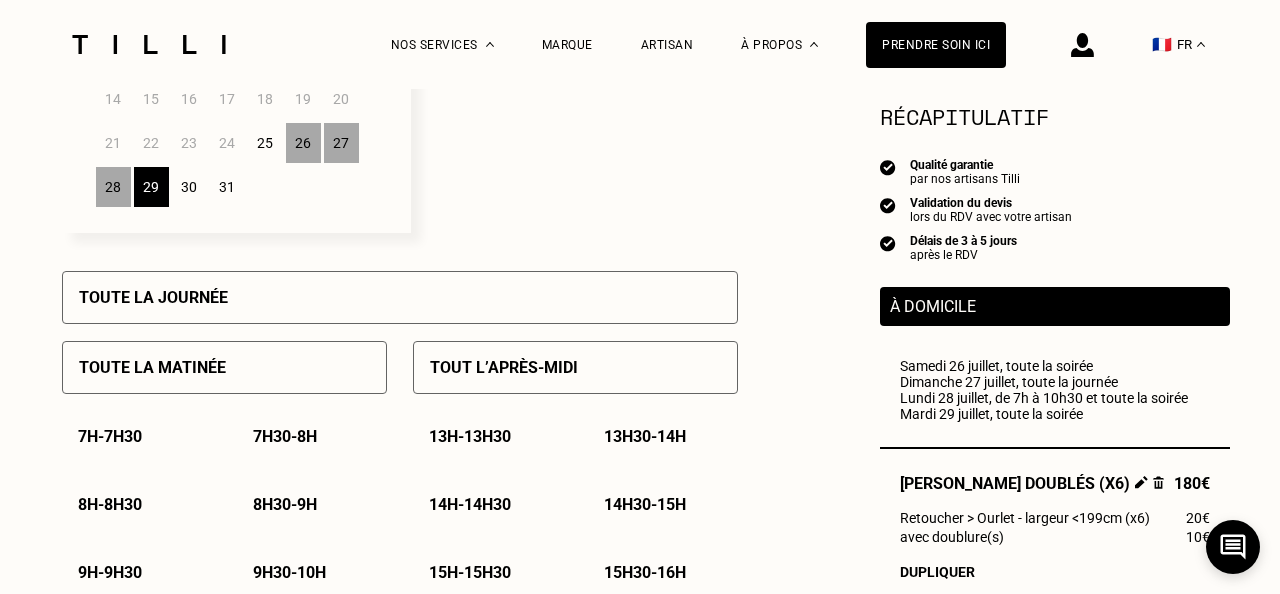 scroll, scrollTop: 718, scrollLeft: 0, axis: vertical 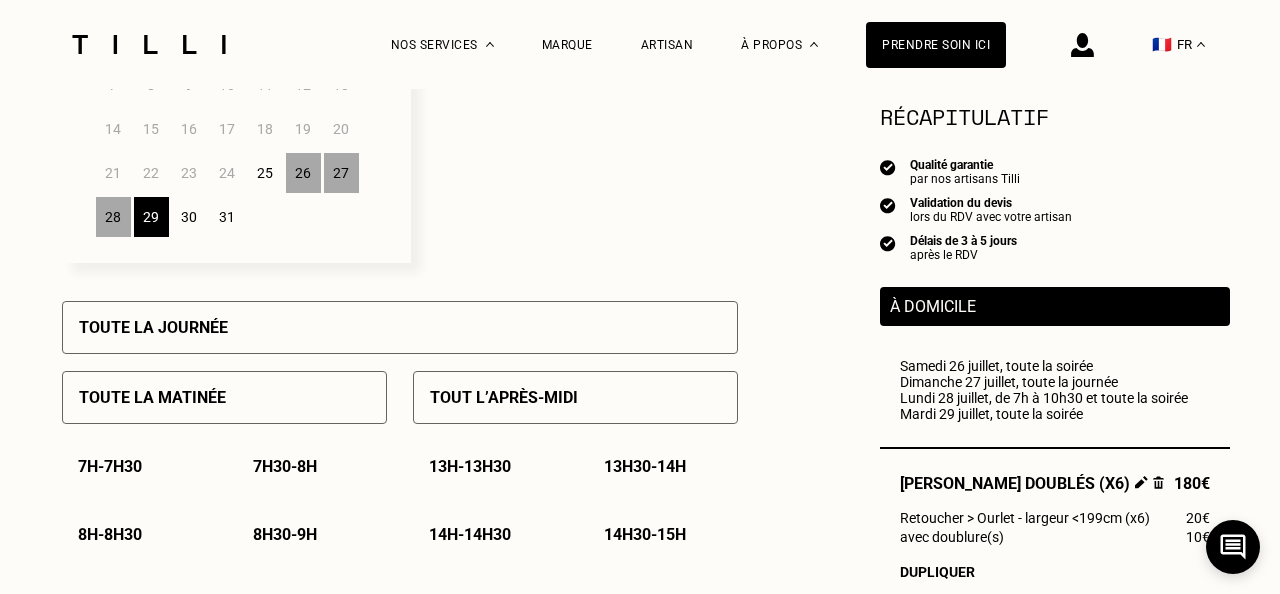 click on "30" at bounding box center (189, 217) 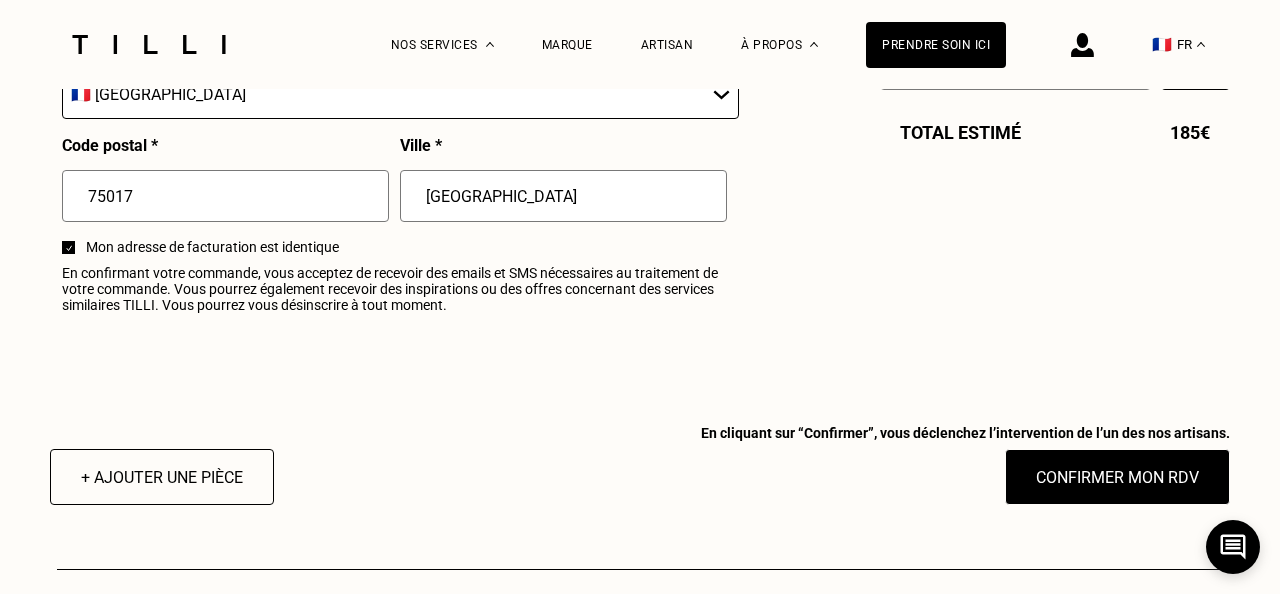scroll, scrollTop: 2505, scrollLeft: 0, axis: vertical 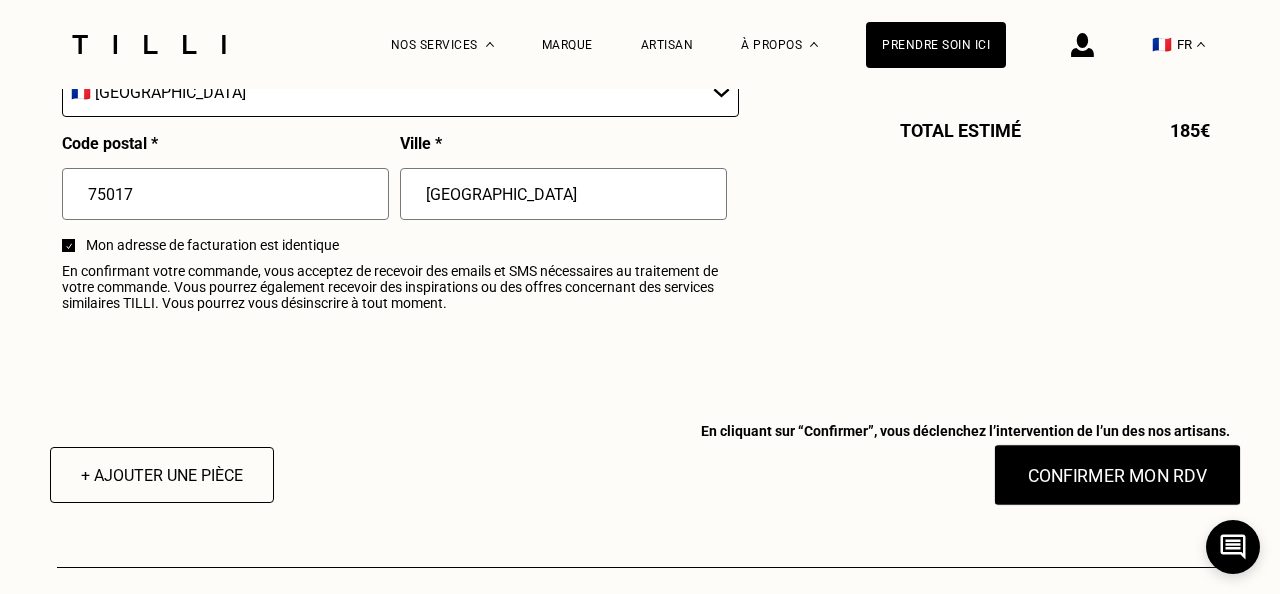 click on "Confirmer mon RDV" at bounding box center [1118, 475] 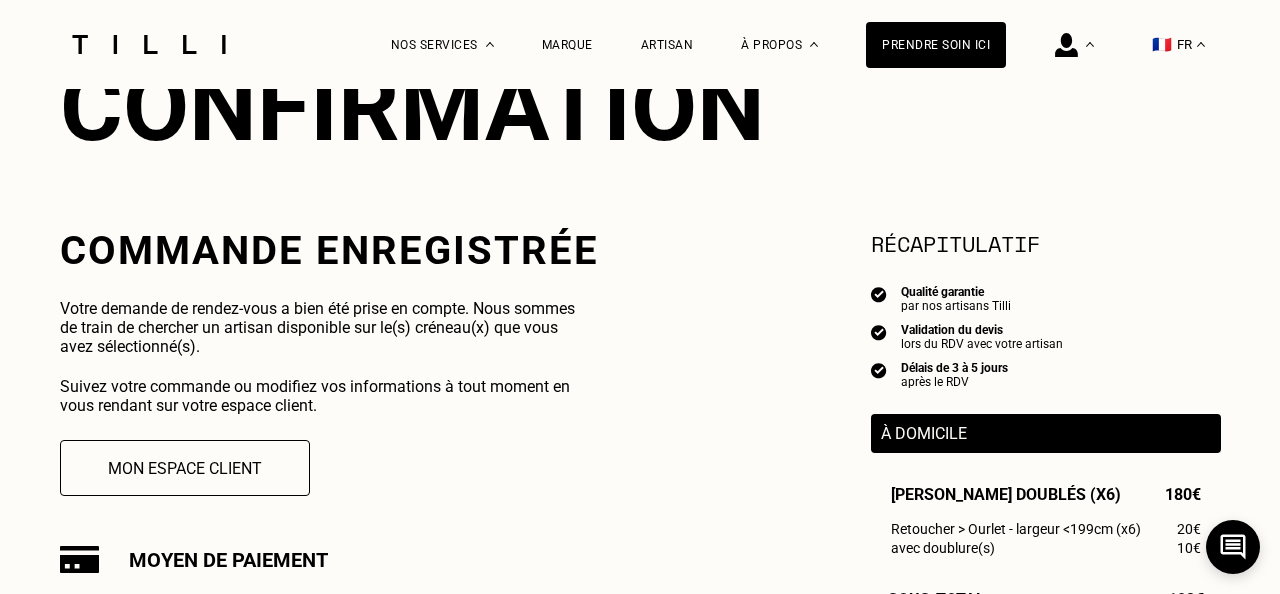 scroll, scrollTop: 259, scrollLeft: 0, axis: vertical 